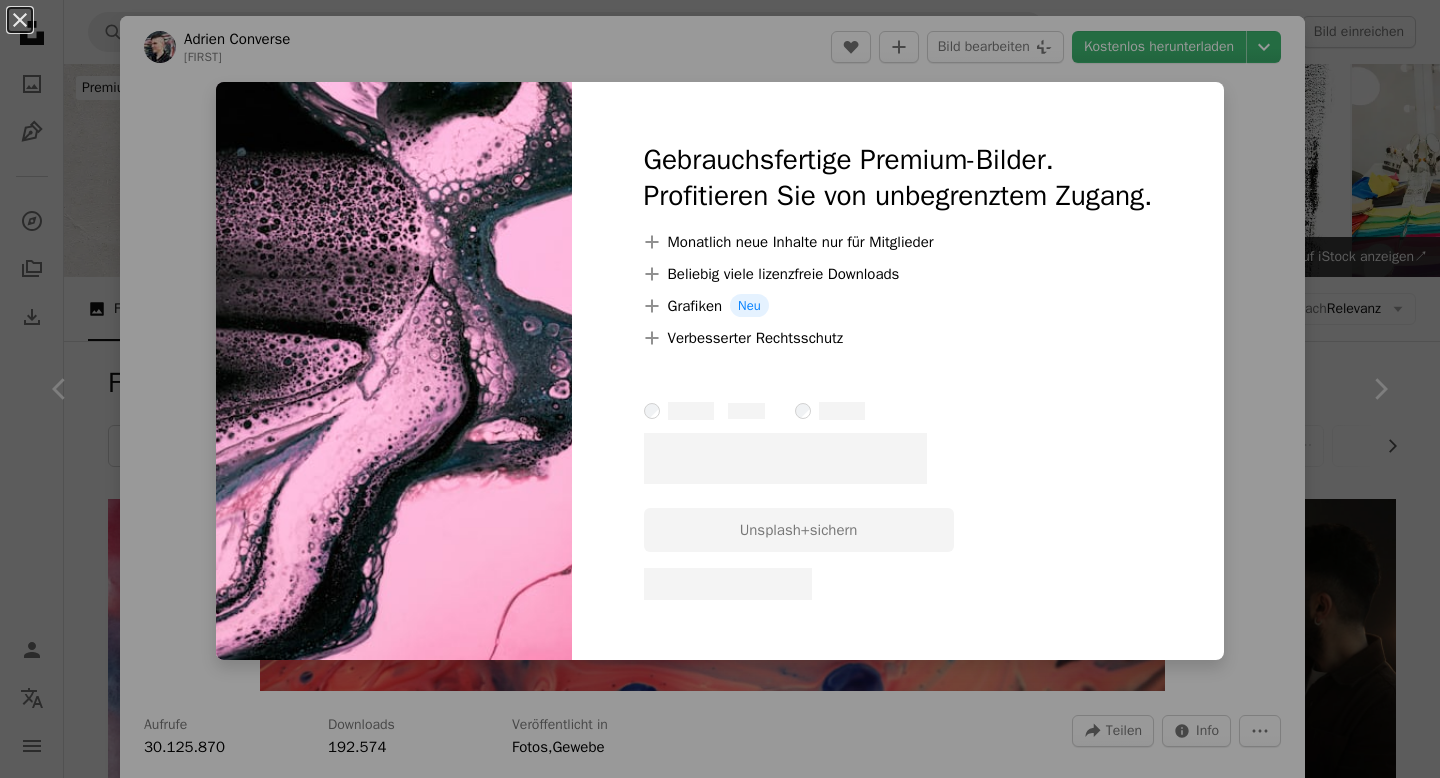 scroll, scrollTop: 6307, scrollLeft: 0, axis: vertical 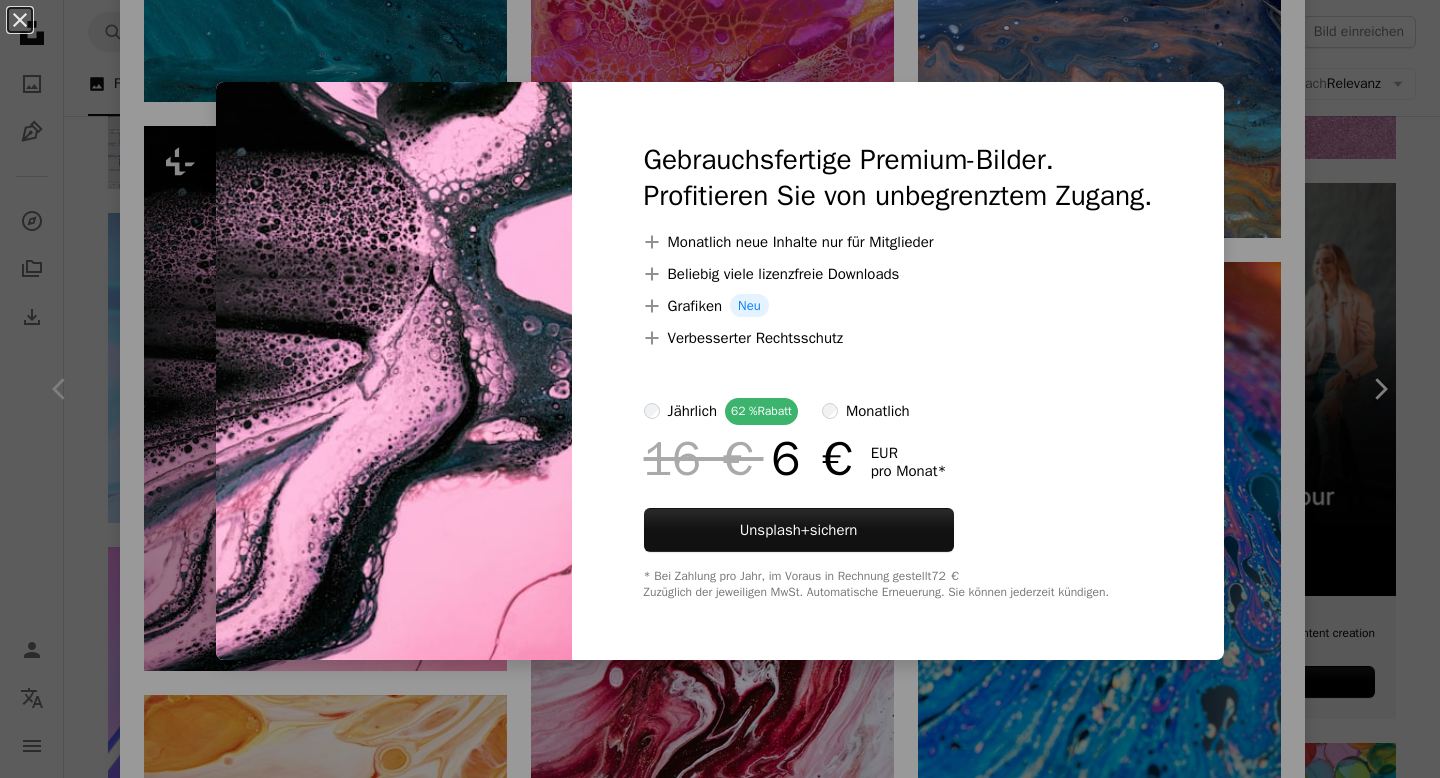 click on "An X shape Gebrauchsfertige Premium-Bilder. Profitieren Sie von unbegrenztem Zugang. A plus sign Monatlich neue Inhalte nur für Mitglieder A plus sign Beliebig viele lizenzfreie Downloads A plus sign Grafiken  Neu A plus sign Verbesserter Rechtsschutz jährlich 62 %  Rabatt monatlich 16 €   6 € EUR pro Monat * Unsplash+  sichern * Bei Zahlung pro Jahr, im Voraus in Rechnung gestellt  72 € Zuzüglich der jeweiligen MwSt. Automatische Erneuerung. Sie können jederzeit kündigen." at bounding box center (720, 389) 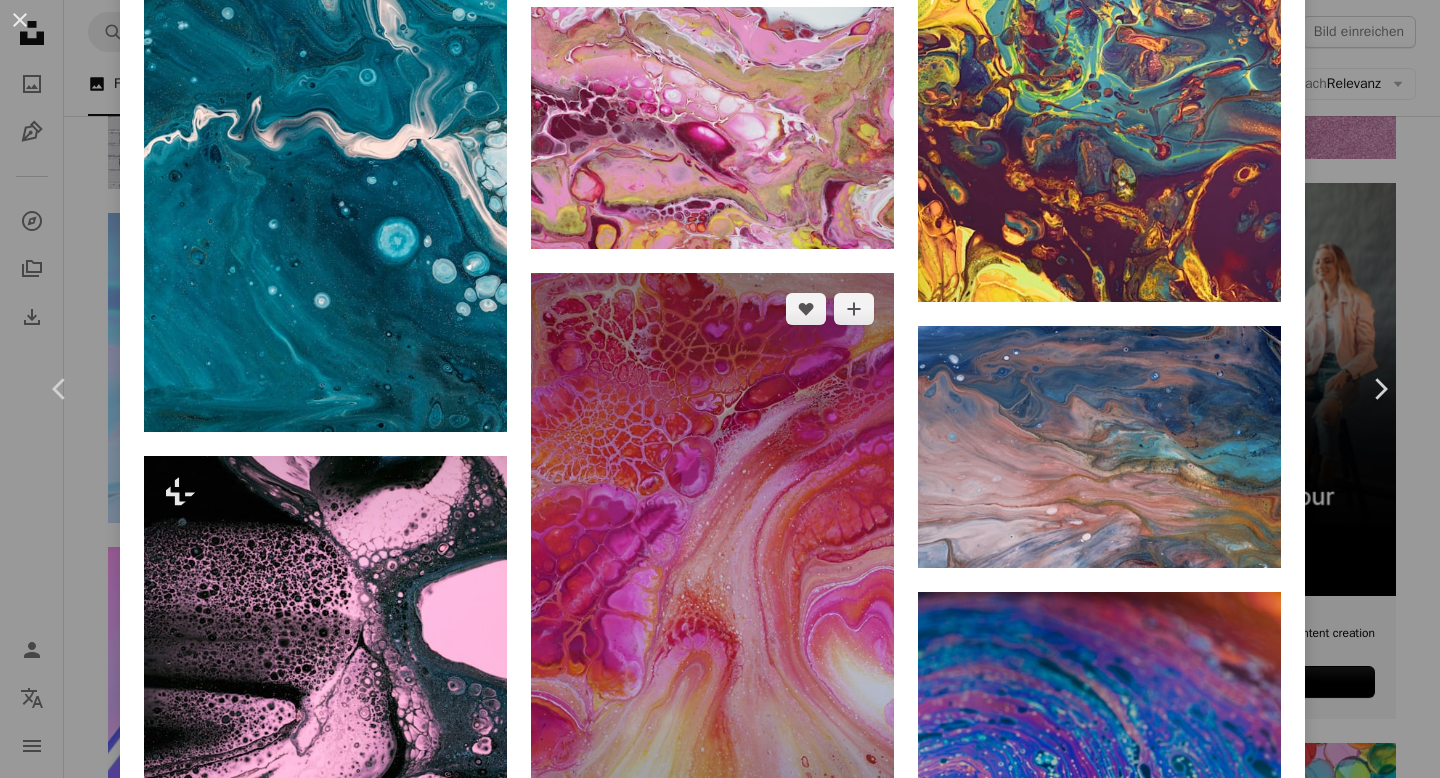 scroll, scrollTop: 14283, scrollLeft: 0, axis: vertical 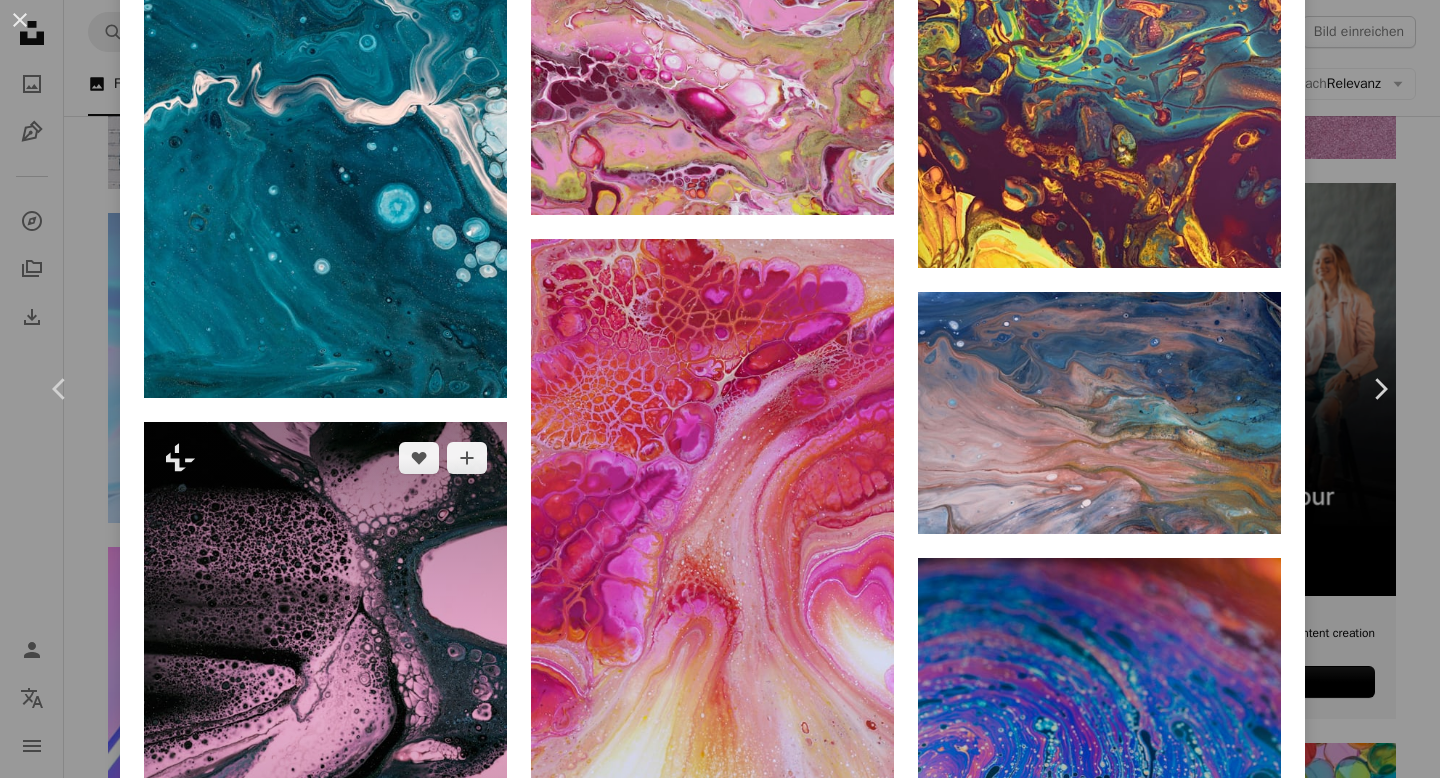 click at bounding box center [325, 694] 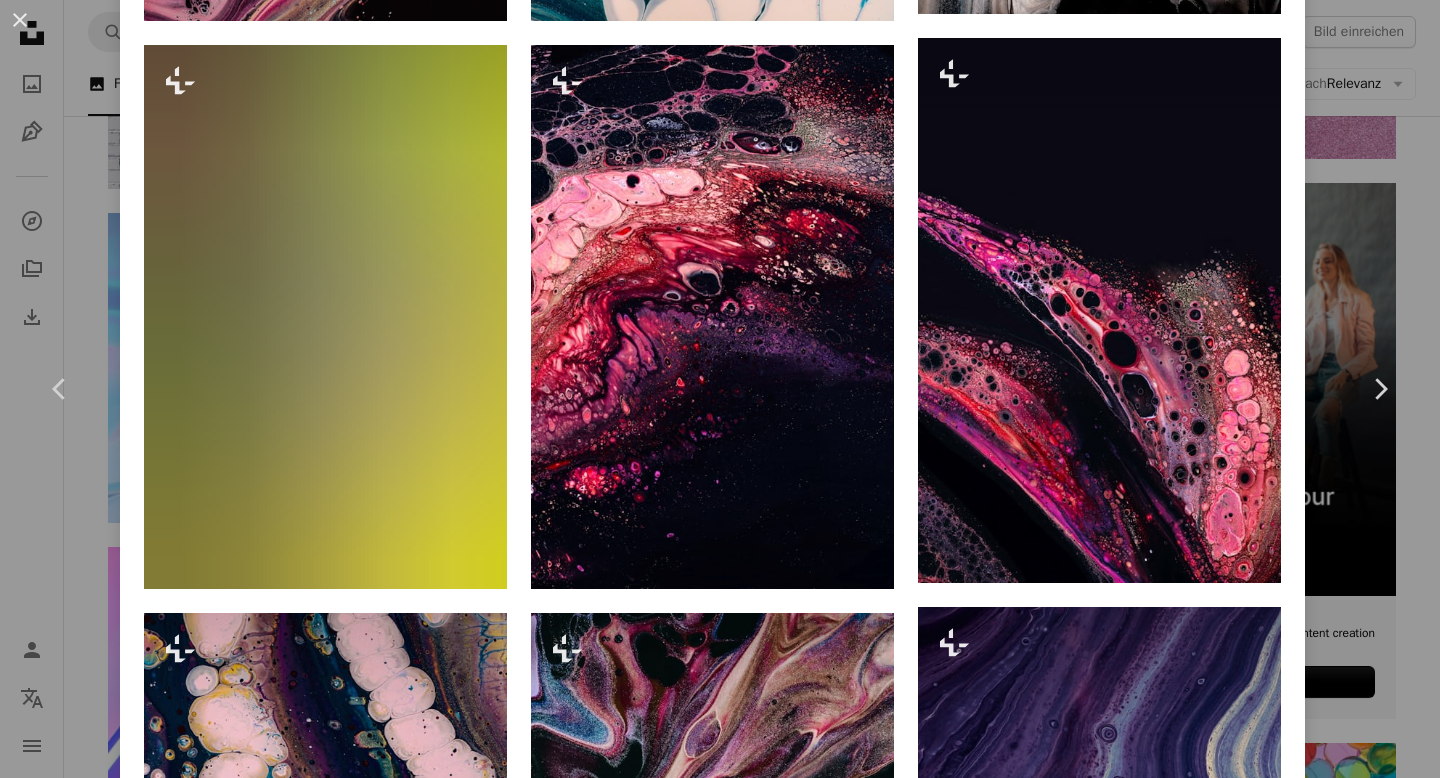 scroll, scrollTop: 4245, scrollLeft: 0, axis: vertical 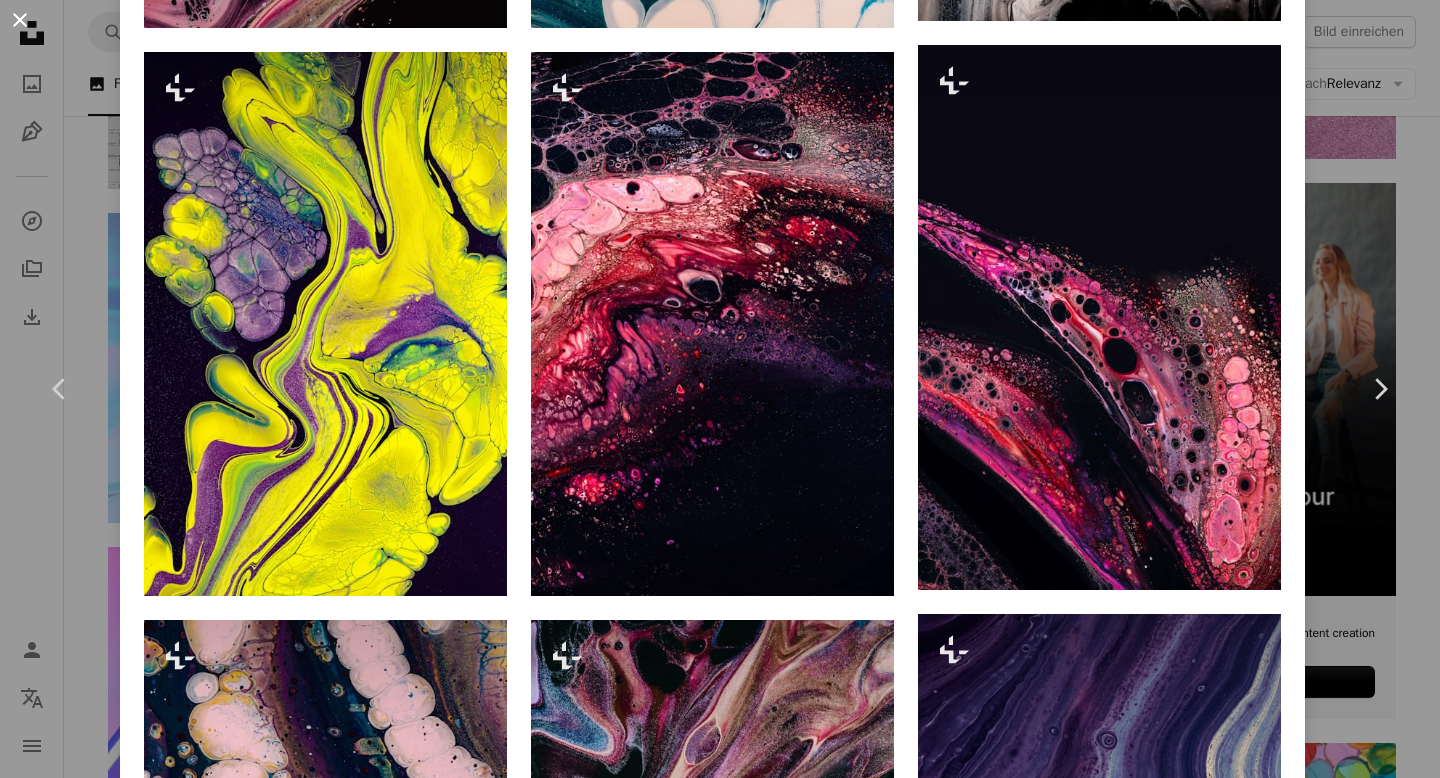 click on "An X shape" at bounding box center [20, 20] 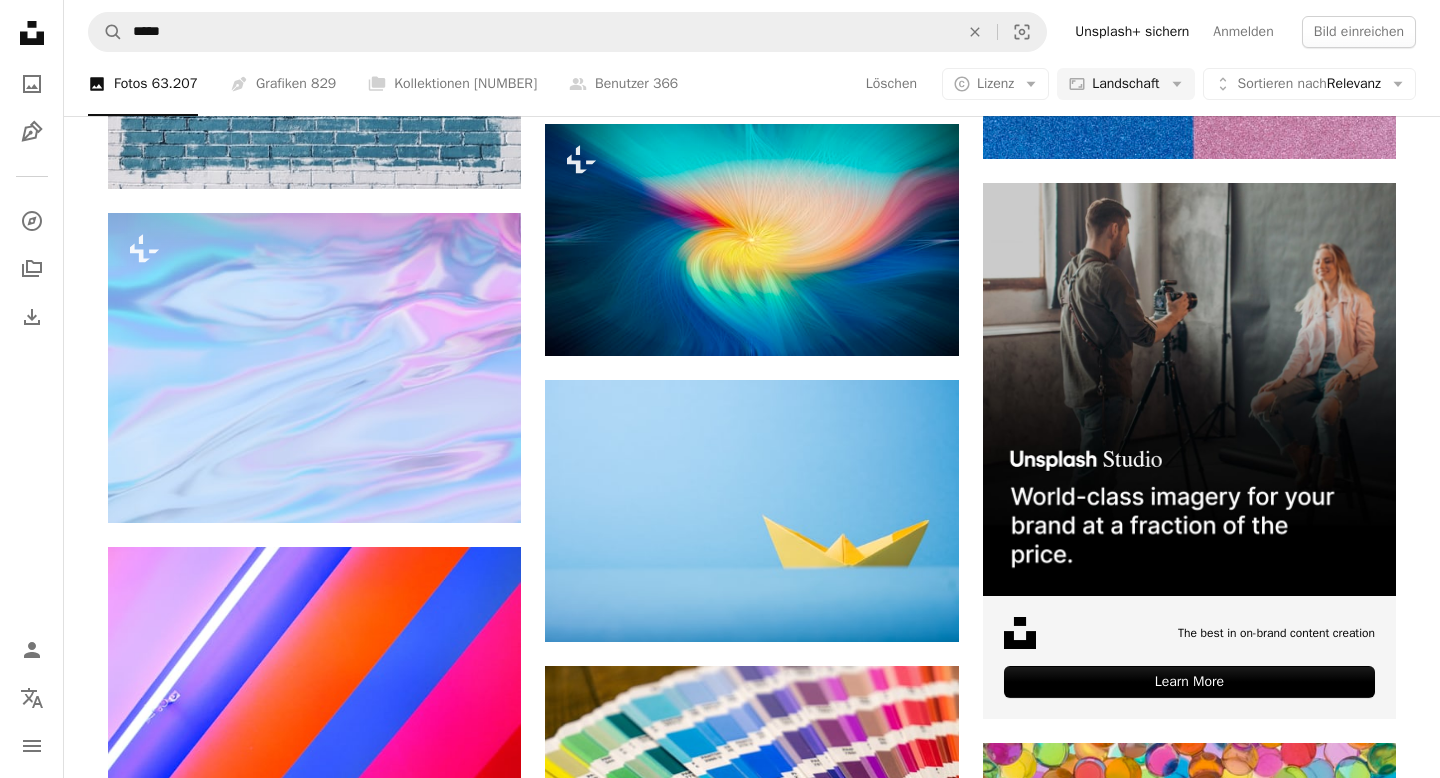click at bounding box center [314, 983] 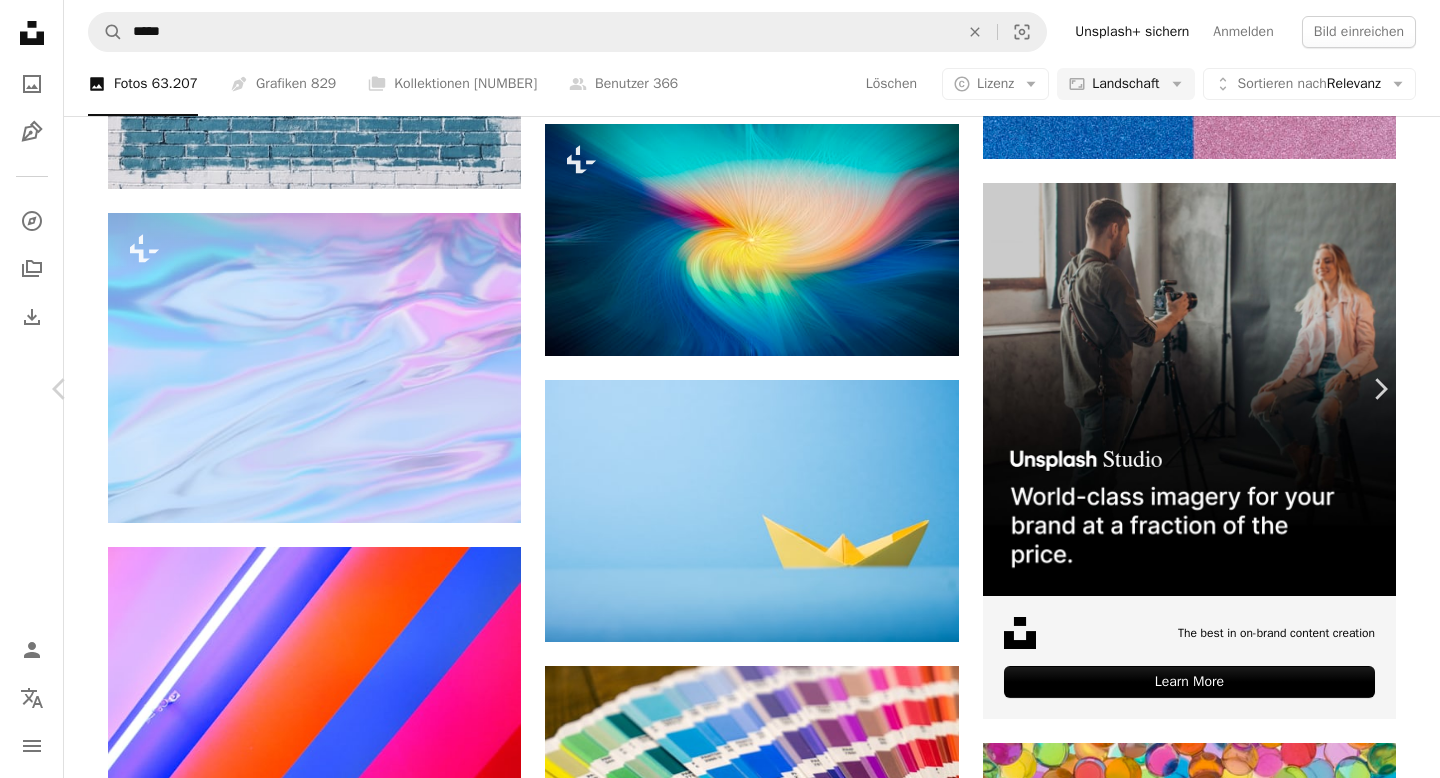 scroll, scrollTop: 279, scrollLeft: 0, axis: vertical 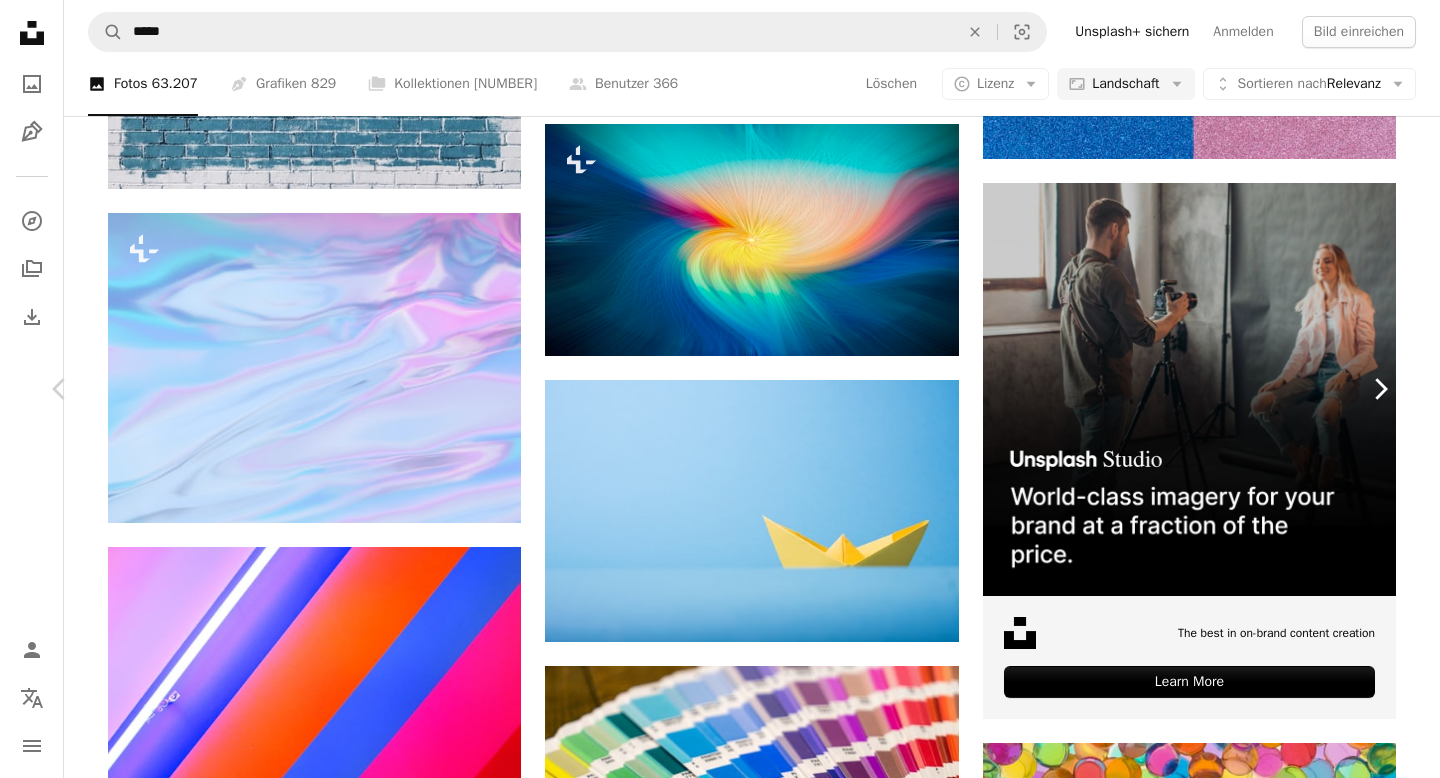 click on "Chevron right" at bounding box center [1380, 389] 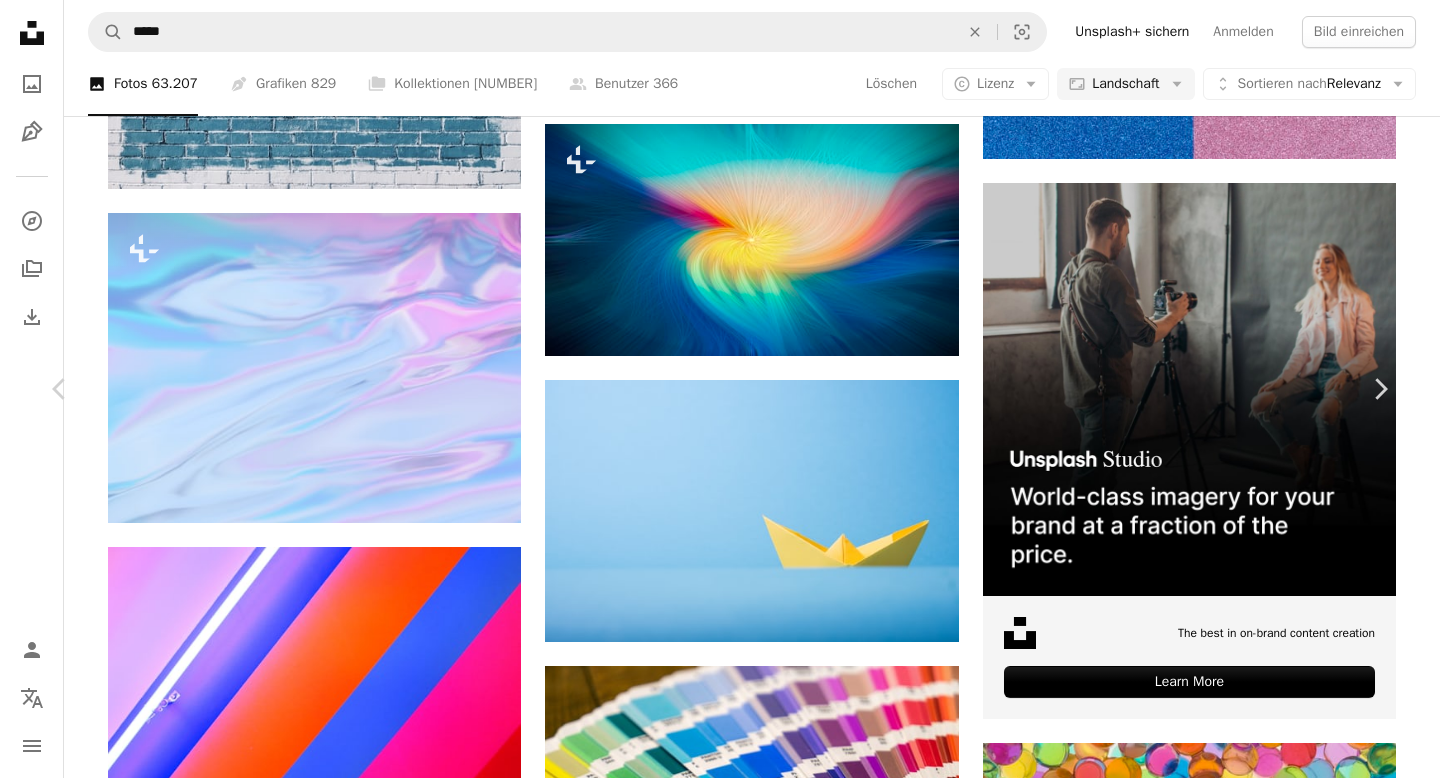 click on "An X shape Chevron left Chevron right [FIRST] [LAST] [FIRST] A heart A plus sign Bild bearbeiten   Plus sign for Unsplash+ Kostenlos herunterladen Chevron down Zoom in Aufrufe 18.678.022 Downloads 141.098 Veröffentlicht in Fotos A forward-right arrow Teilen Info icon Info More Actions Calendar outlined Veröffentlicht am  2. März 2018 Camera NIKON CORPORATION, NIKON D810 Safety Kostenlos zu verwenden im Rahmen der  Unsplash Lizenz blau Papier Farbe minimal Minimalist Boot gelb papier hintergrund Farbe Form Farben Origami handgemacht Tapete Hintergrund Kunst Logo bunt Blog Farben HD-Hintergrundbilder Ähnliche Premium-Bilder auf iStock durchsuchen  |  20 % Rabatt mit Aktionscode UNSPLASH20 Mehr auf iStock anzeigen  ↗ Ähnliche Bilder A heart A plus sign [FIRST] [LAST] Arrow pointing down Plus sign for Unsplash+ A heart A plus sign [FIRST] [LAST] Für  Unsplash+ A lock   Herunterladen A heart A plus sign [FIRST] [LAST] Arrow pointing down A heart A plus sign [FIRST] [LAST]" at bounding box center (720, 7775) 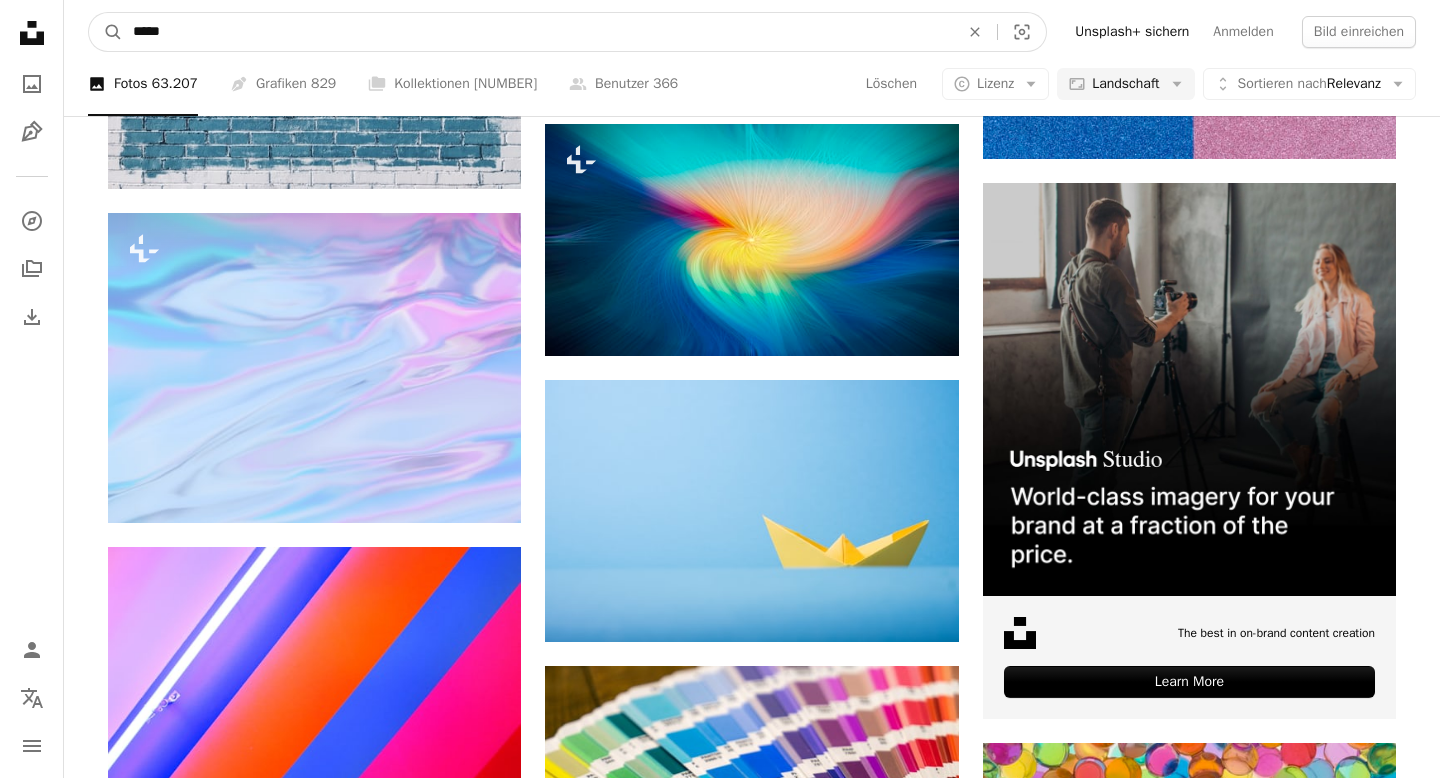 click on "*****" at bounding box center [538, 32] 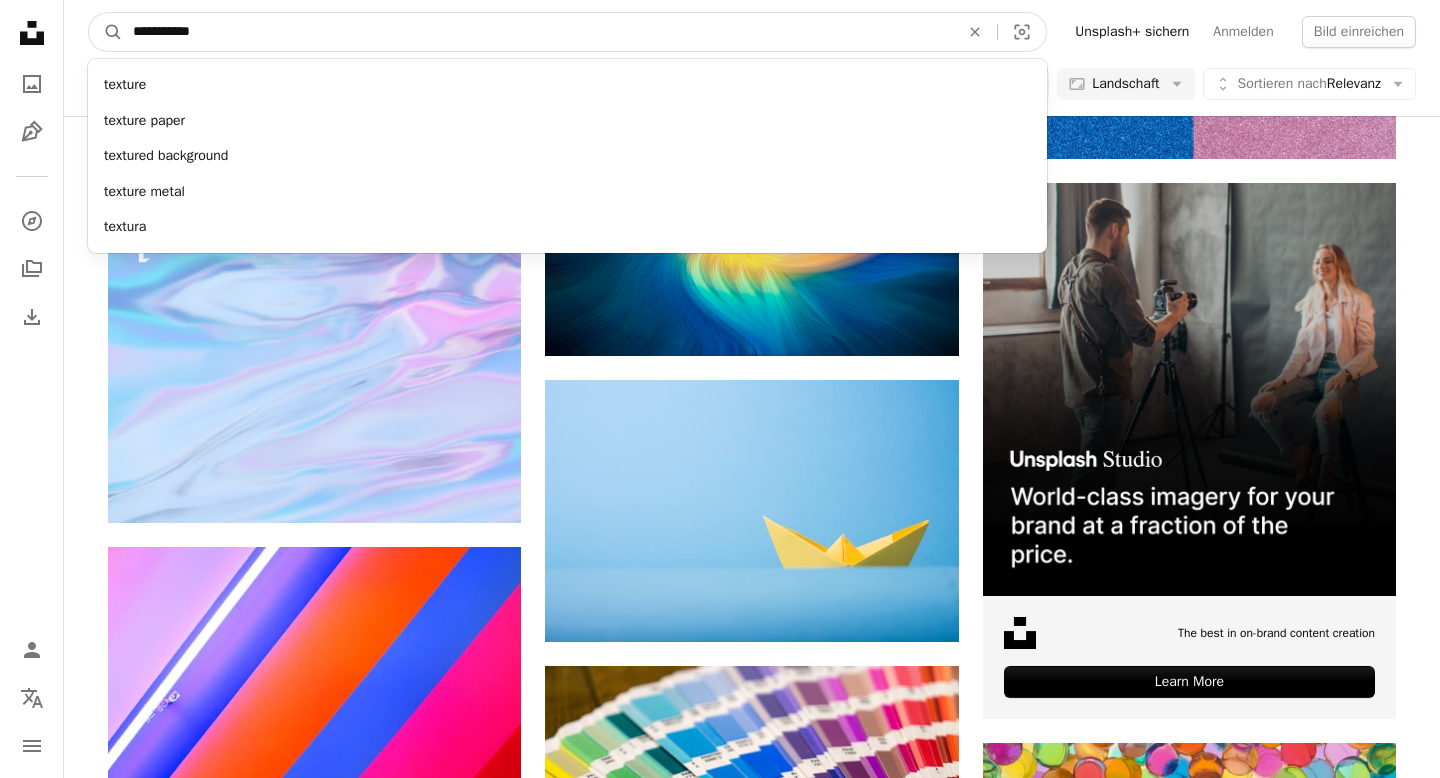 type on "**********" 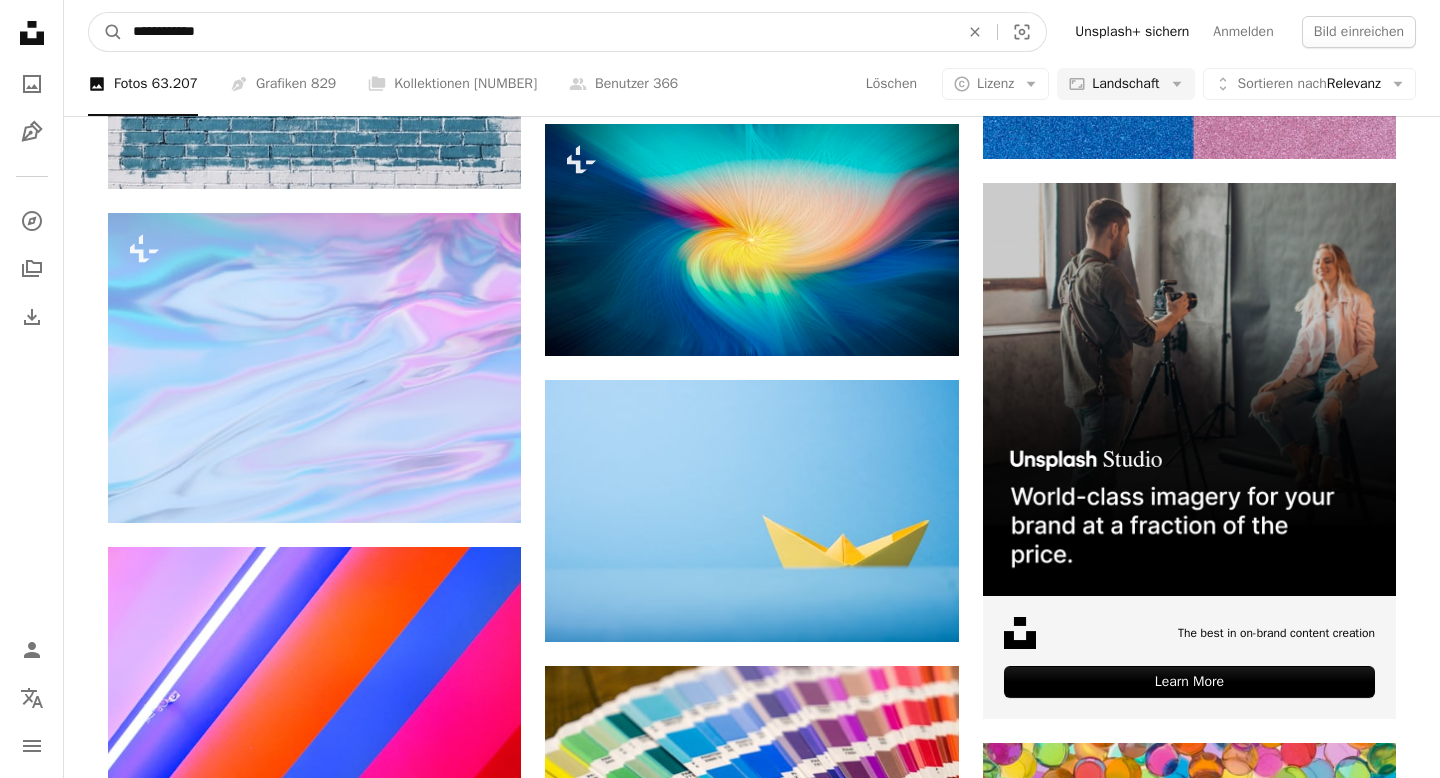 click on "A magnifying glass" at bounding box center (106, 32) 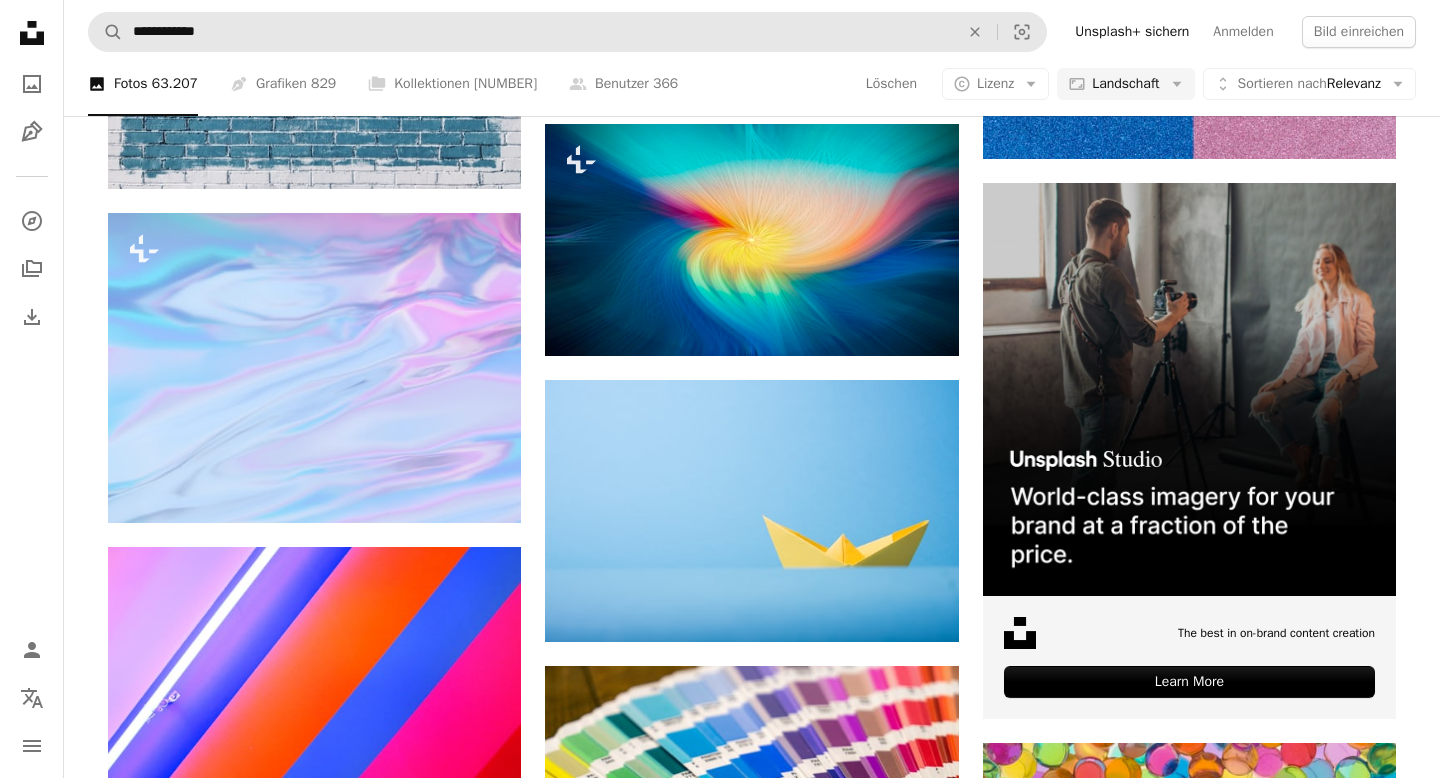 scroll, scrollTop: 0, scrollLeft: 0, axis: both 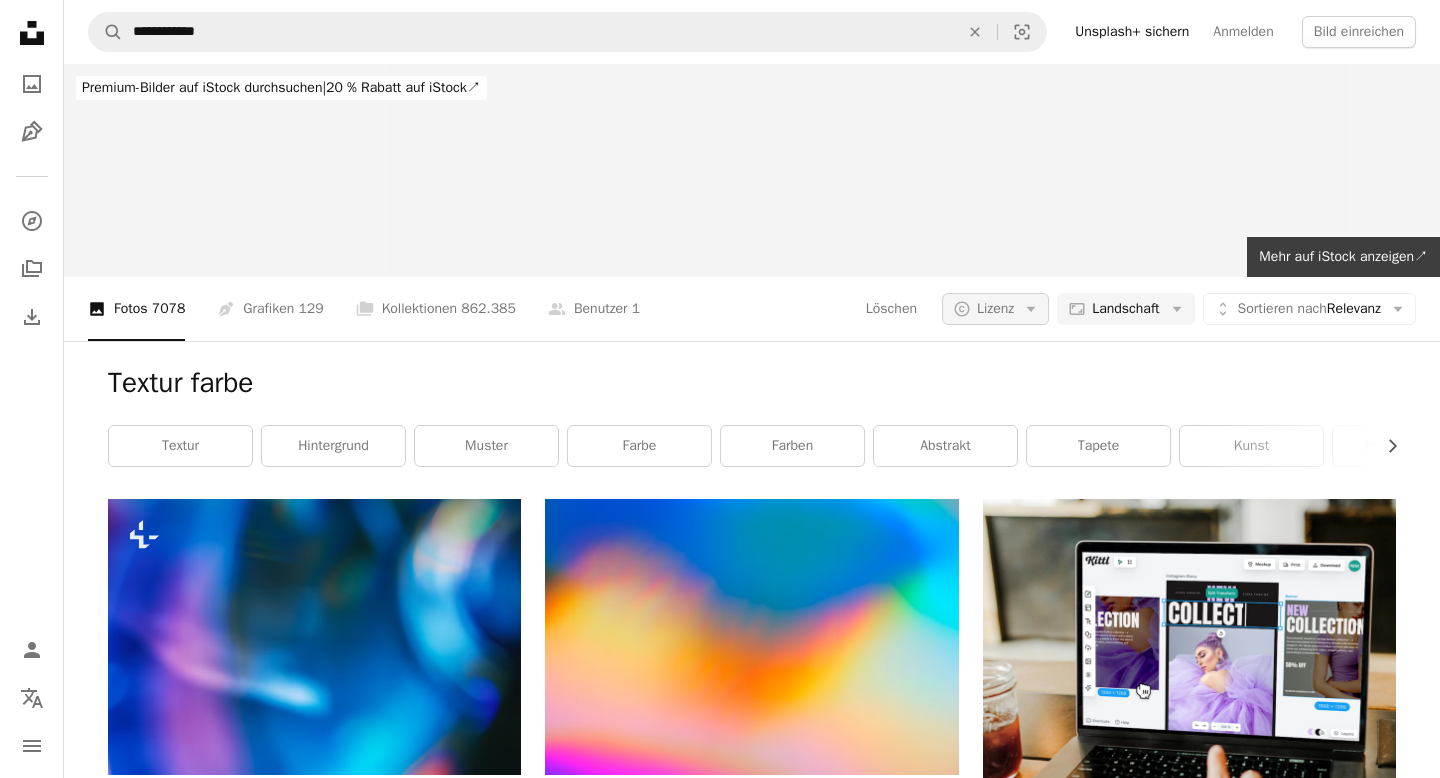 click on "Lizenz" at bounding box center [995, 308] 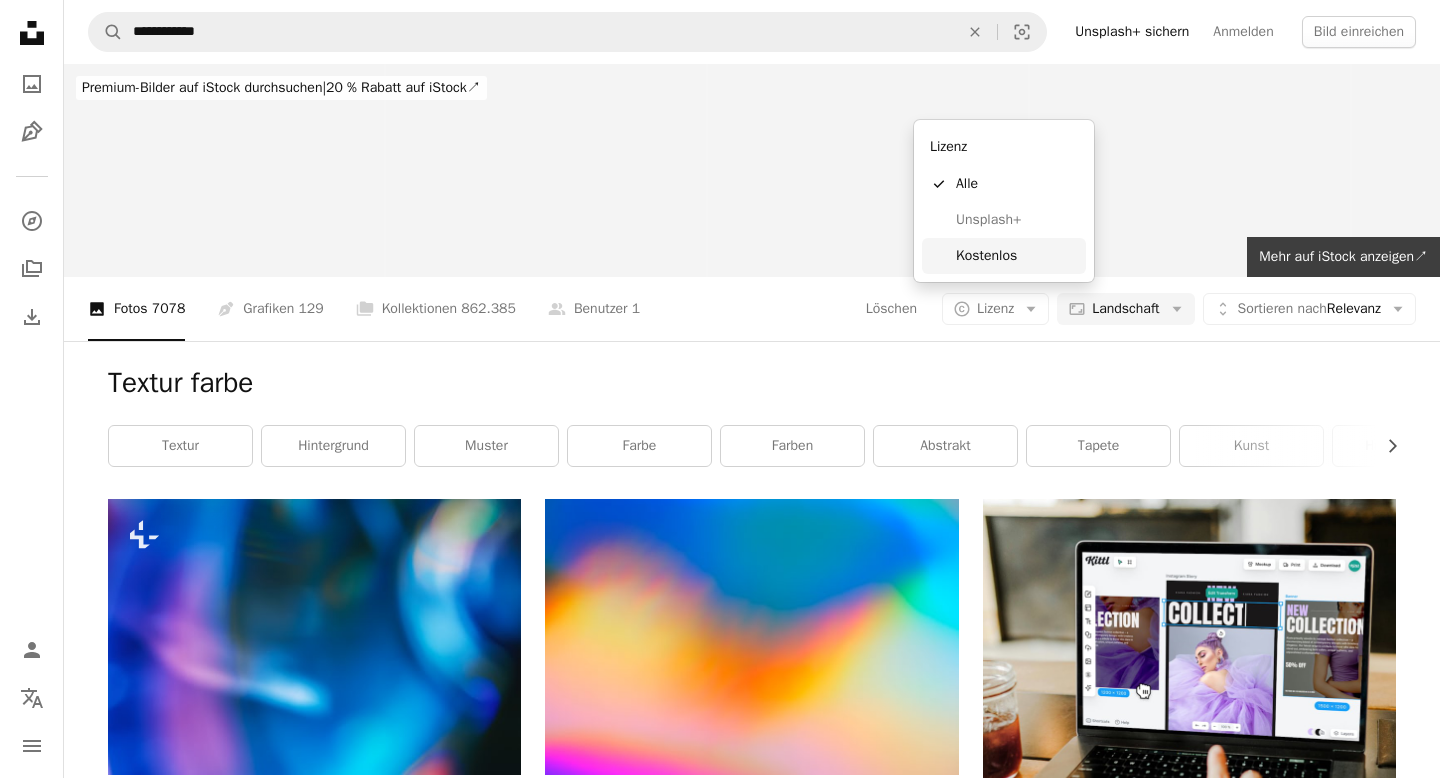 click on "Kostenlos" at bounding box center [1017, 256] 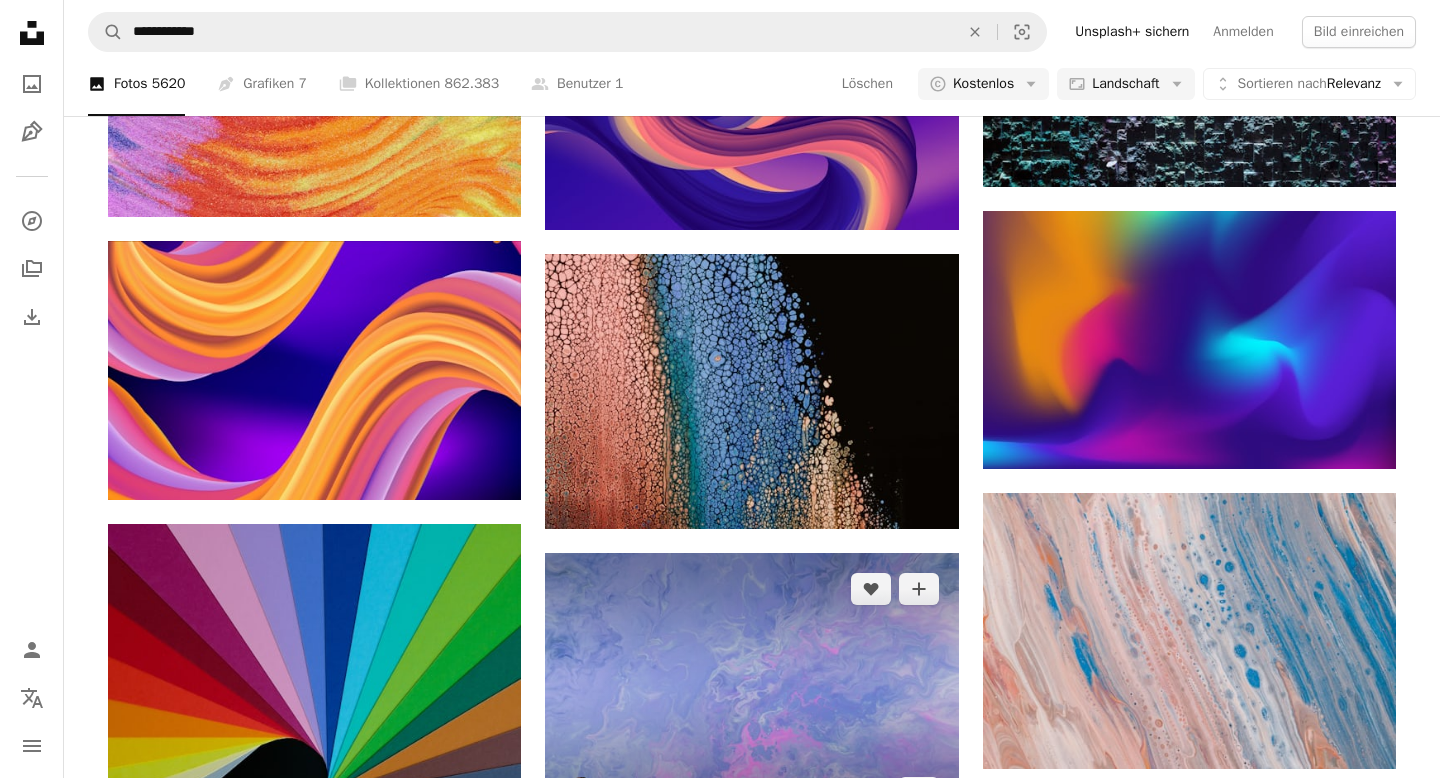 scroll, scrollTop: 1113, scrollLeft: 0, axis: vertical 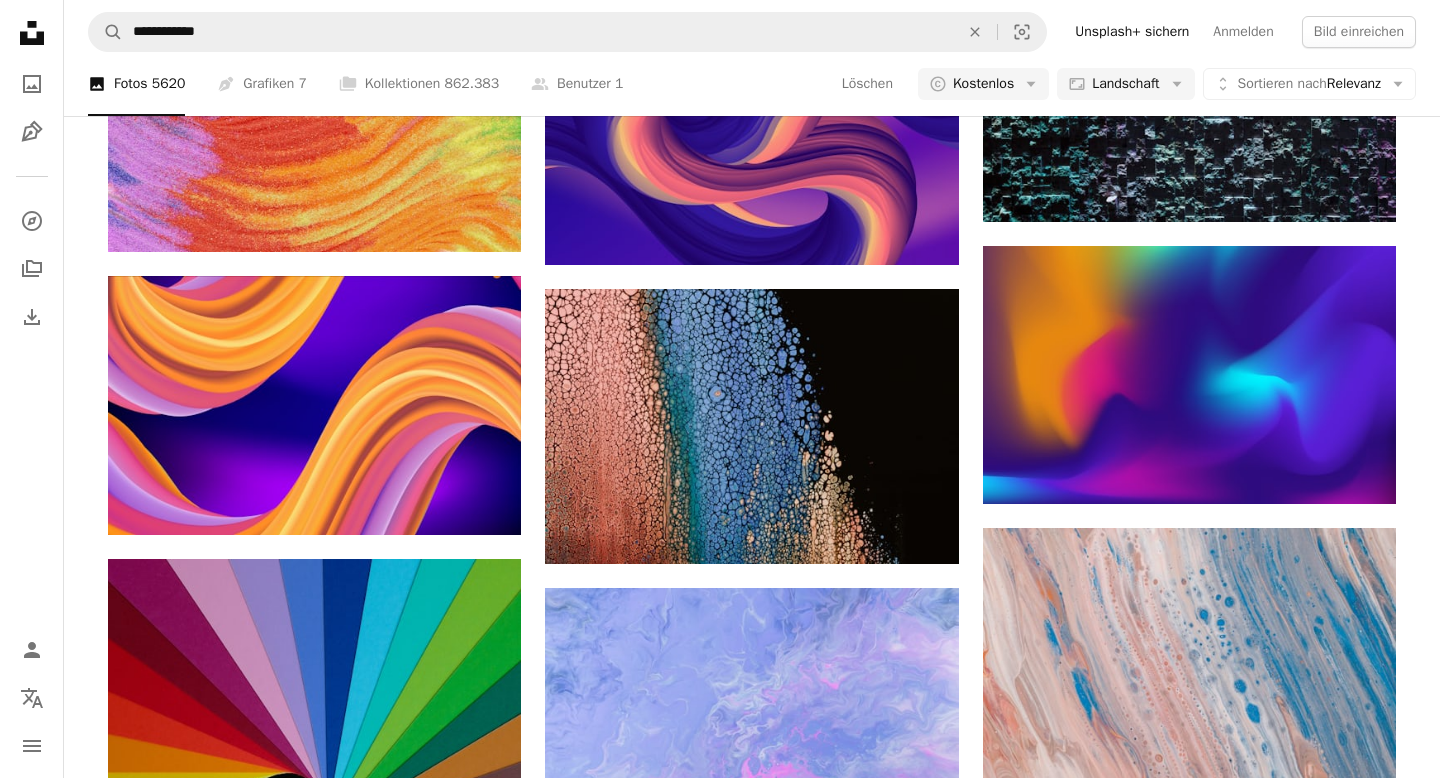 click at bounding box center (1189, 966) 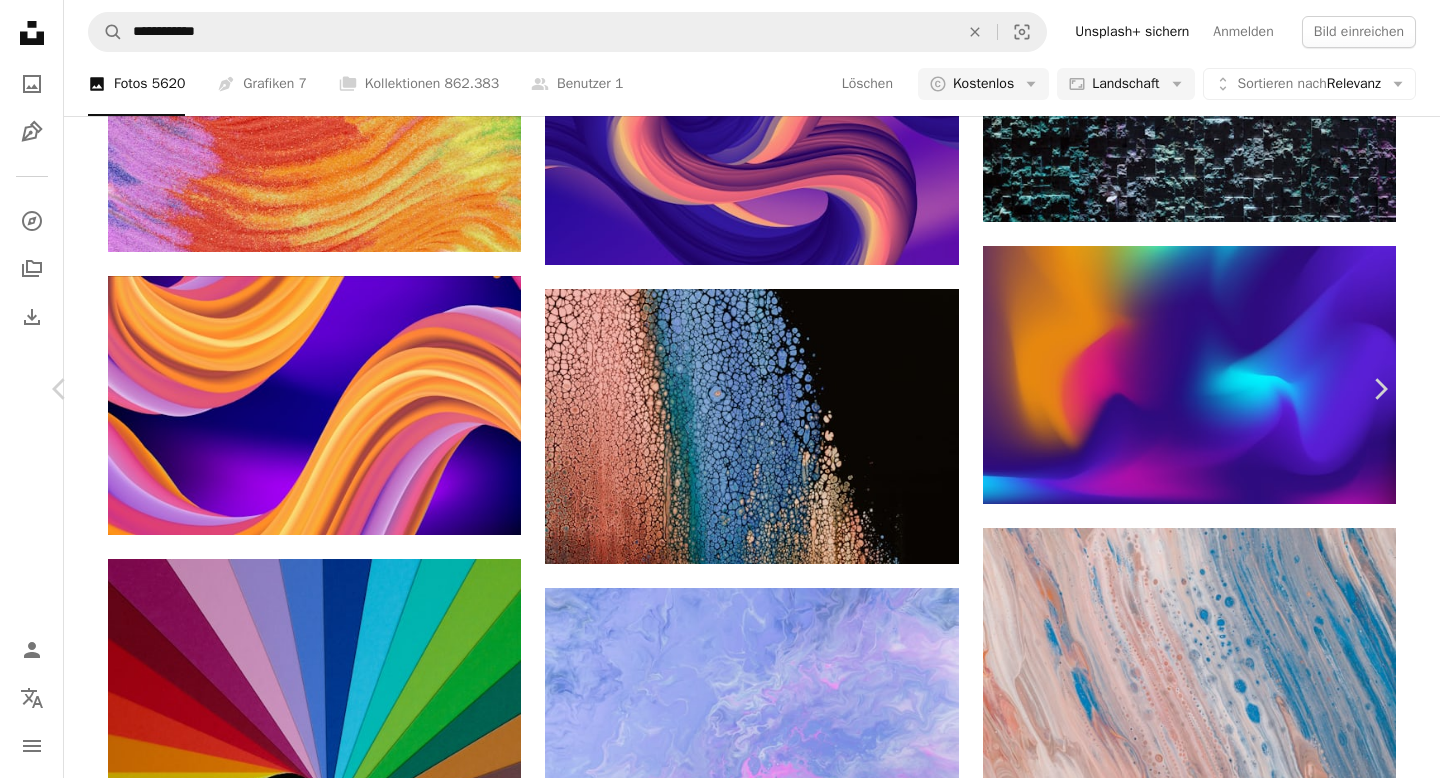 scroll, scrollTop: 5878, scrollLeft: 0, axis: vertical 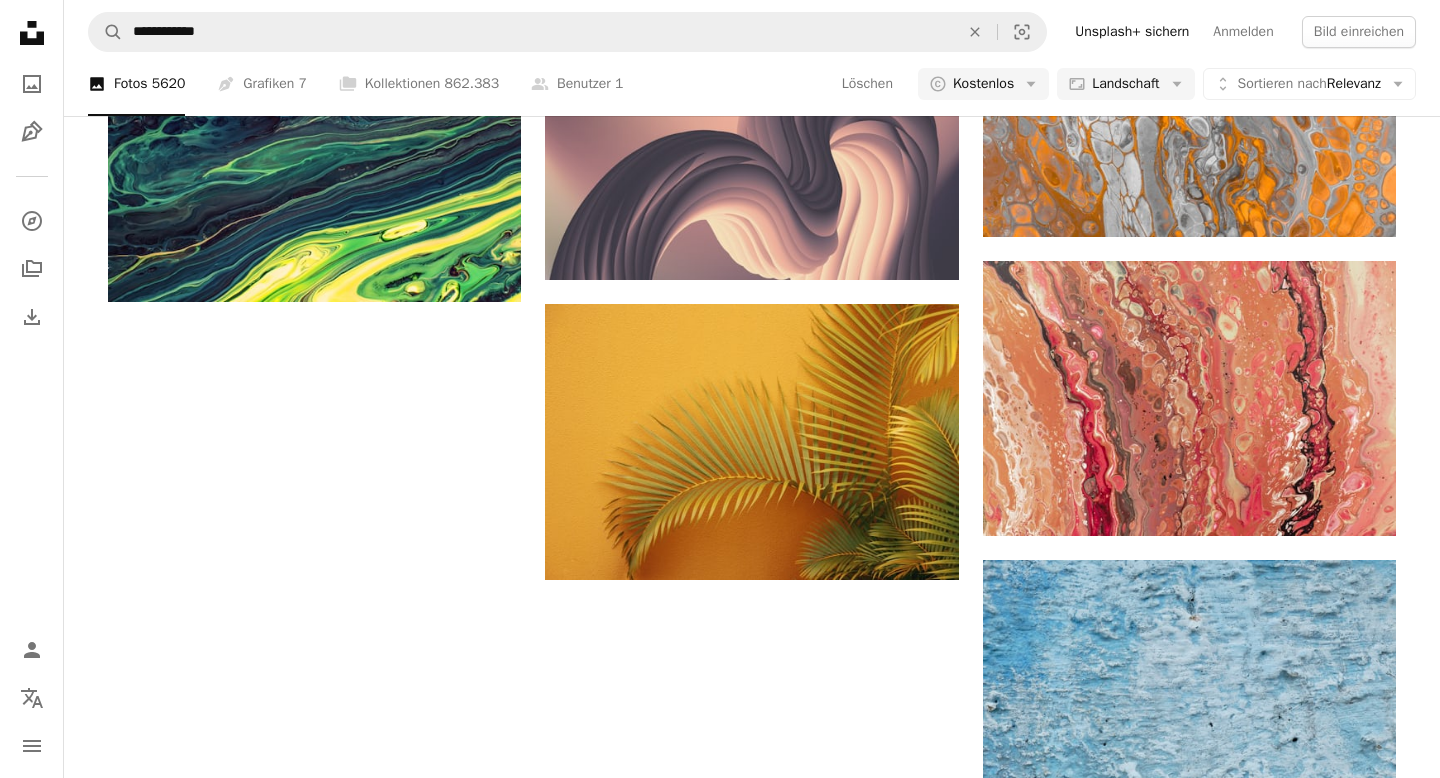click on "Mehr laden" at bounding box center (752, 1804) 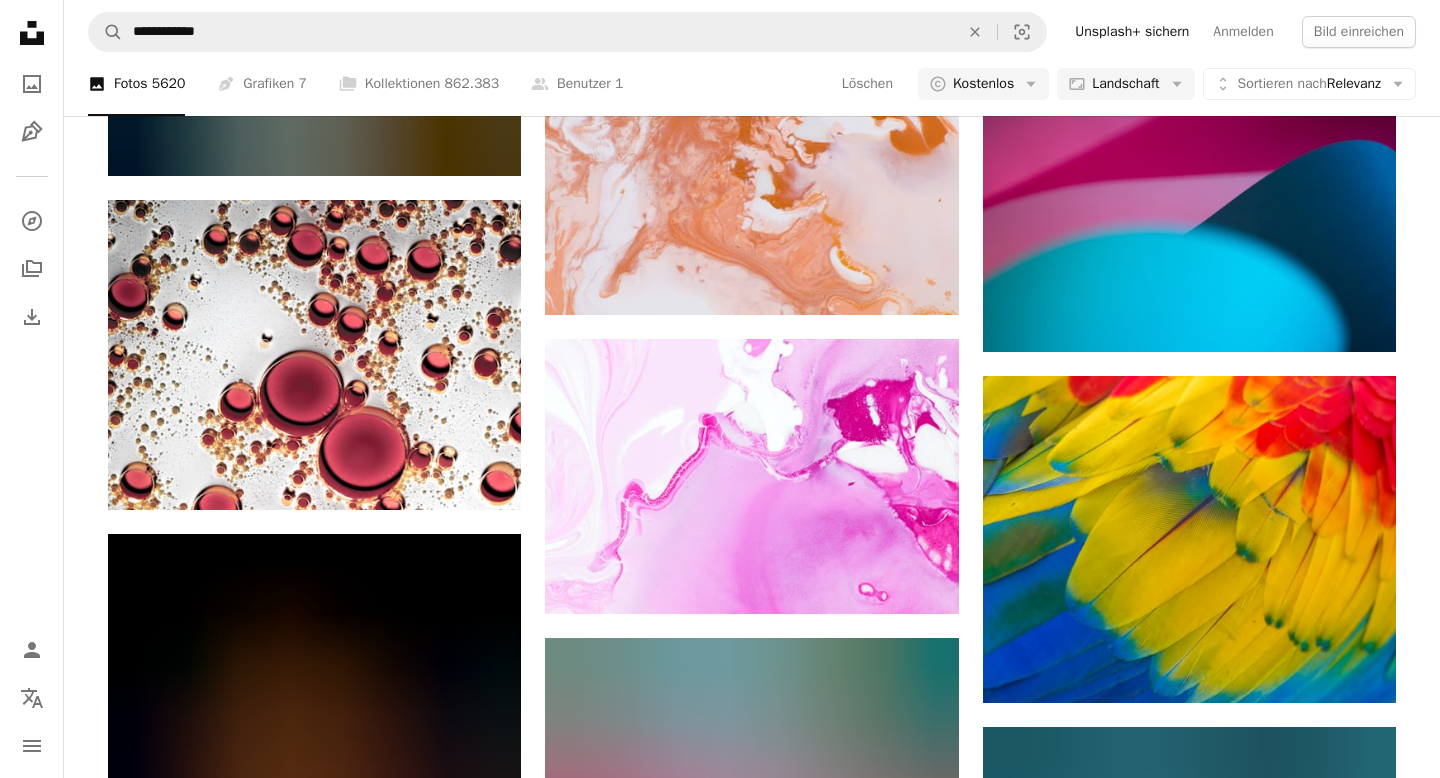scroll, scrollTop: 17027, scrollLeft: 0, axis: vertical 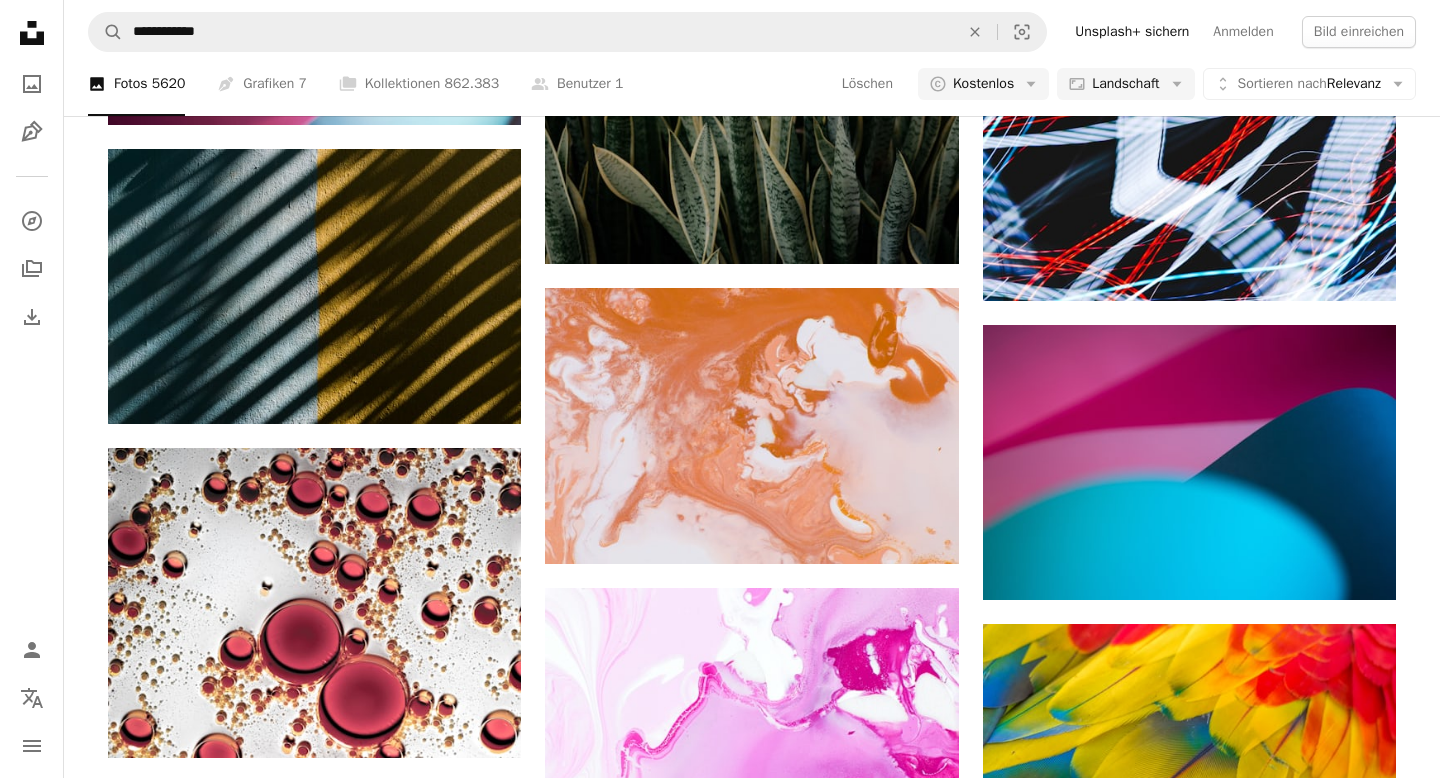 click at bounding box center (1189, 1456) 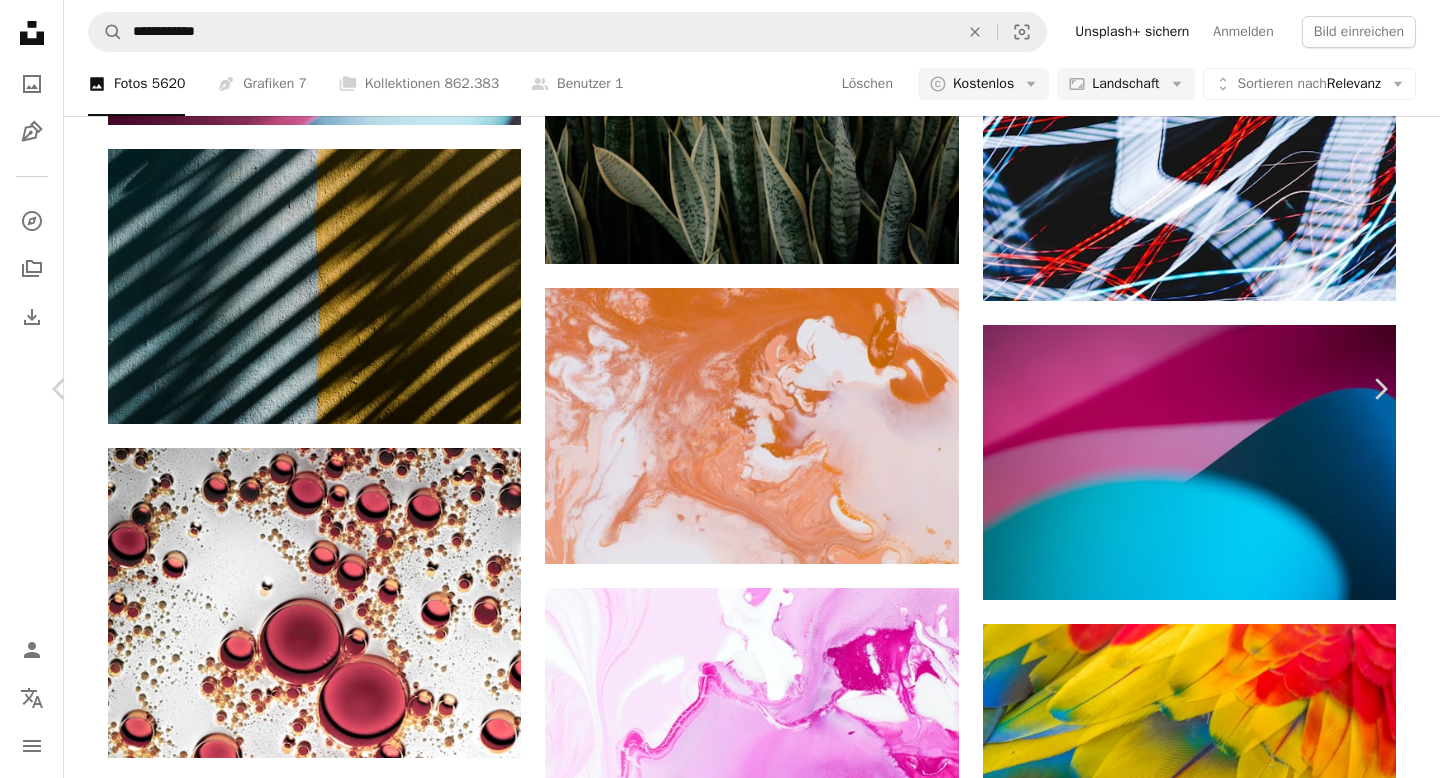 scroll, scrollTop: 5938, scrollLeft: 0, axis: vertical 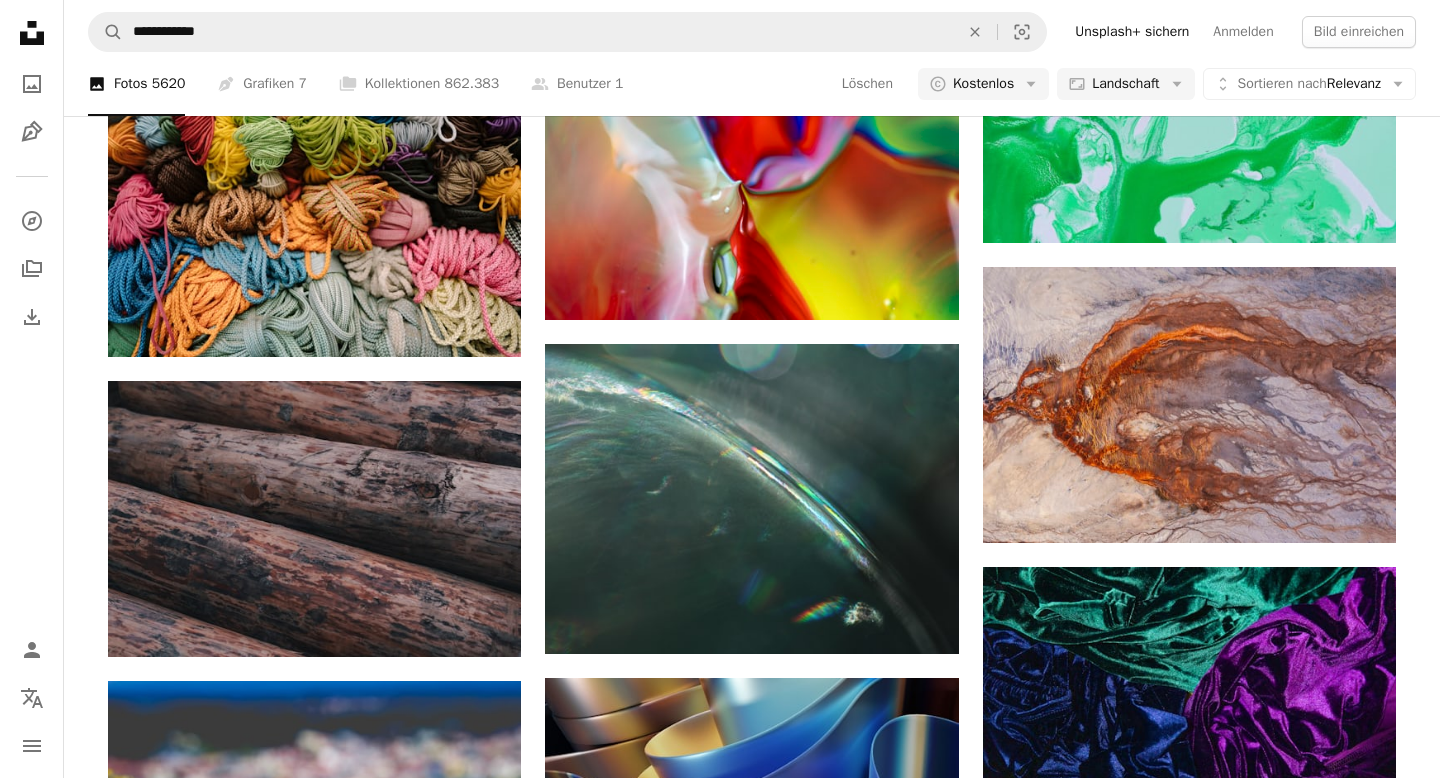 click at bounding box center (1189, 1672) 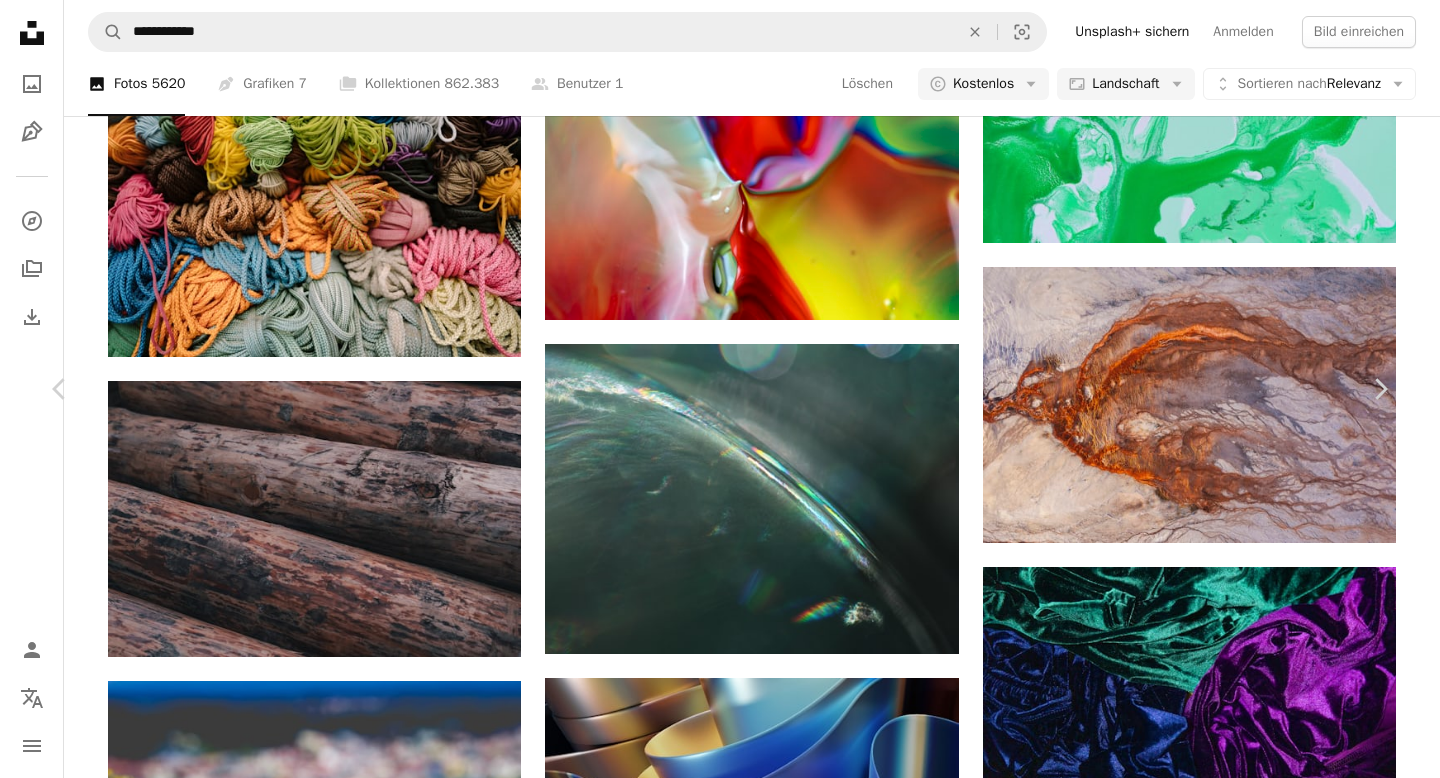 scroll, scrollTop: 11402, scrollLeft: 0, axis: vertical 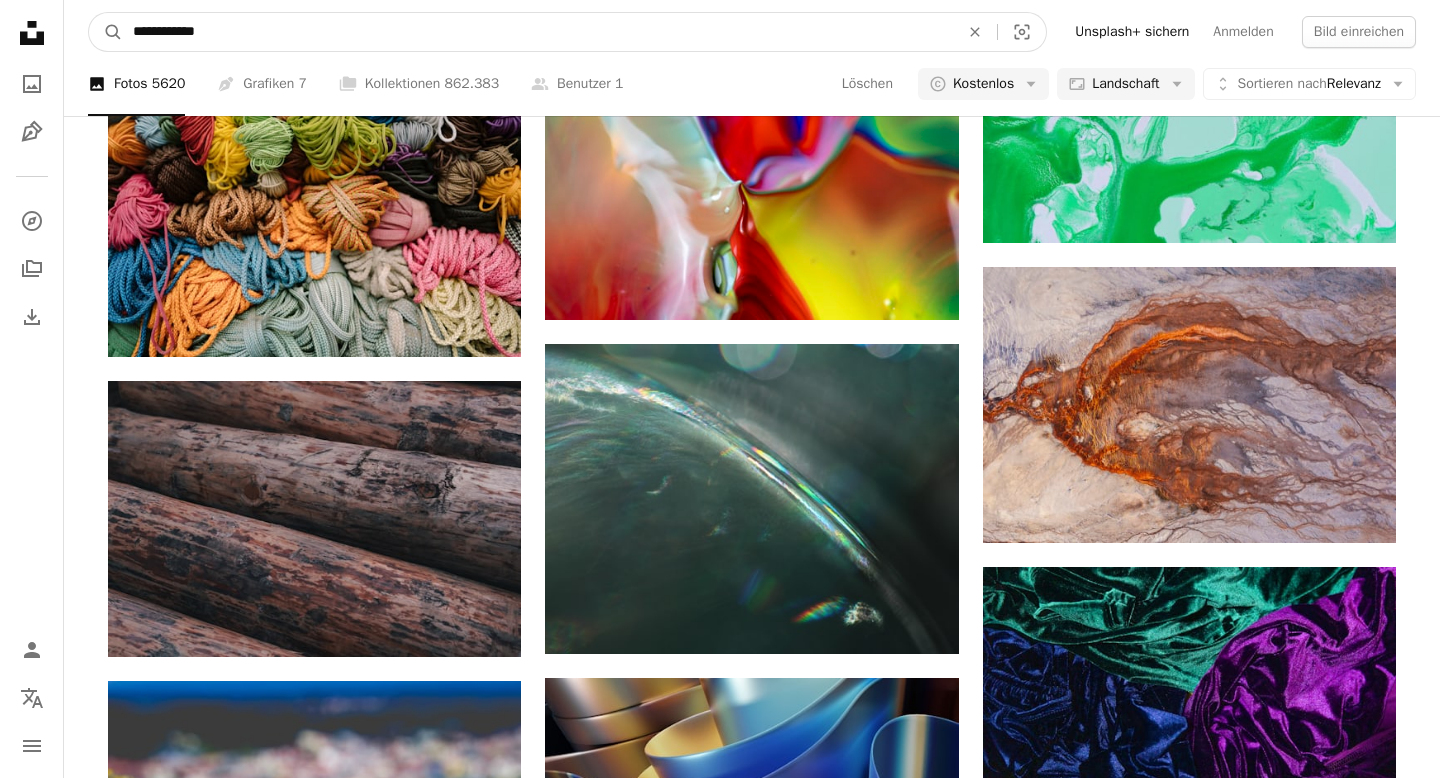 click on "**********" at bounding box center [538, 32] 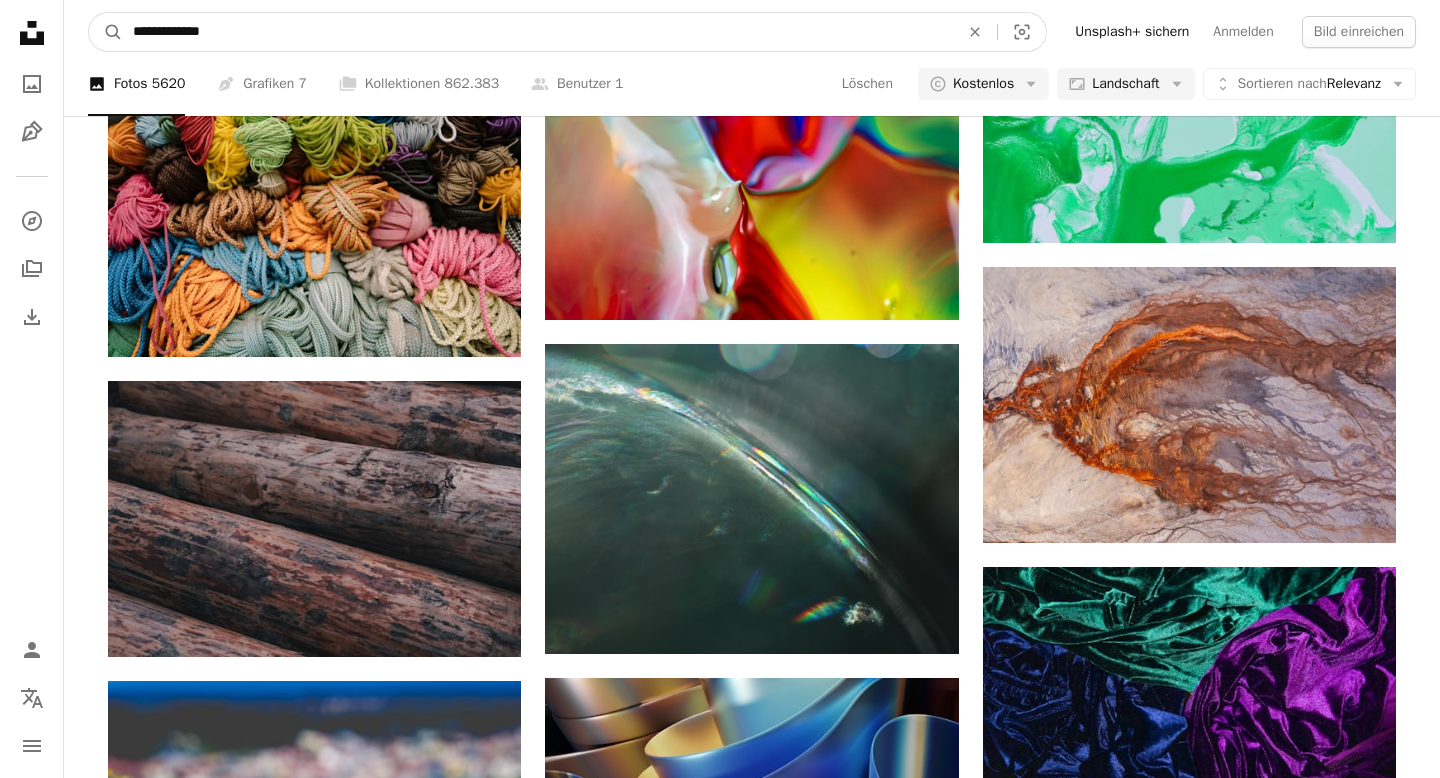 click on "A magnifying glass" at bounding box center [106, 32] 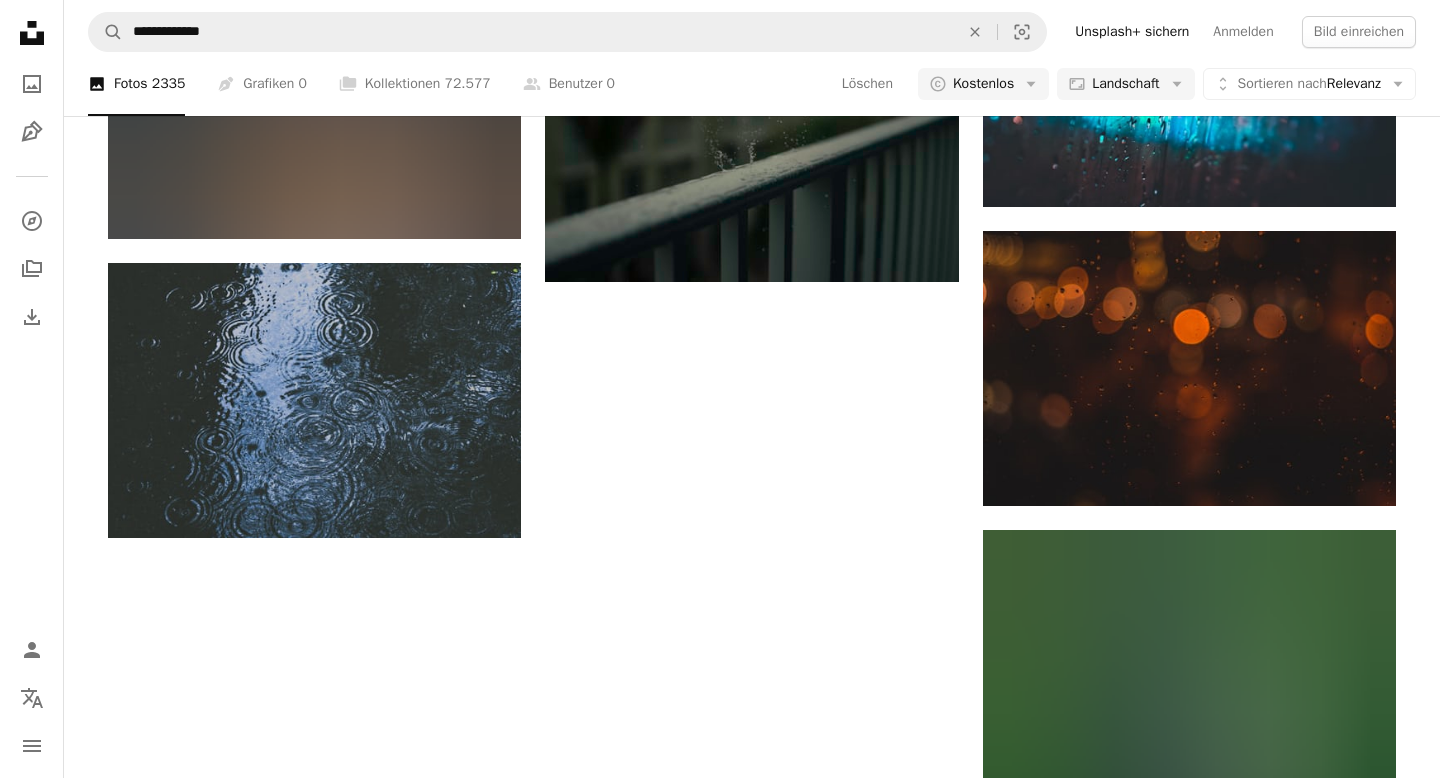 scroll, scrollTop: 2037, scrollLeft: 0, axis: vertical 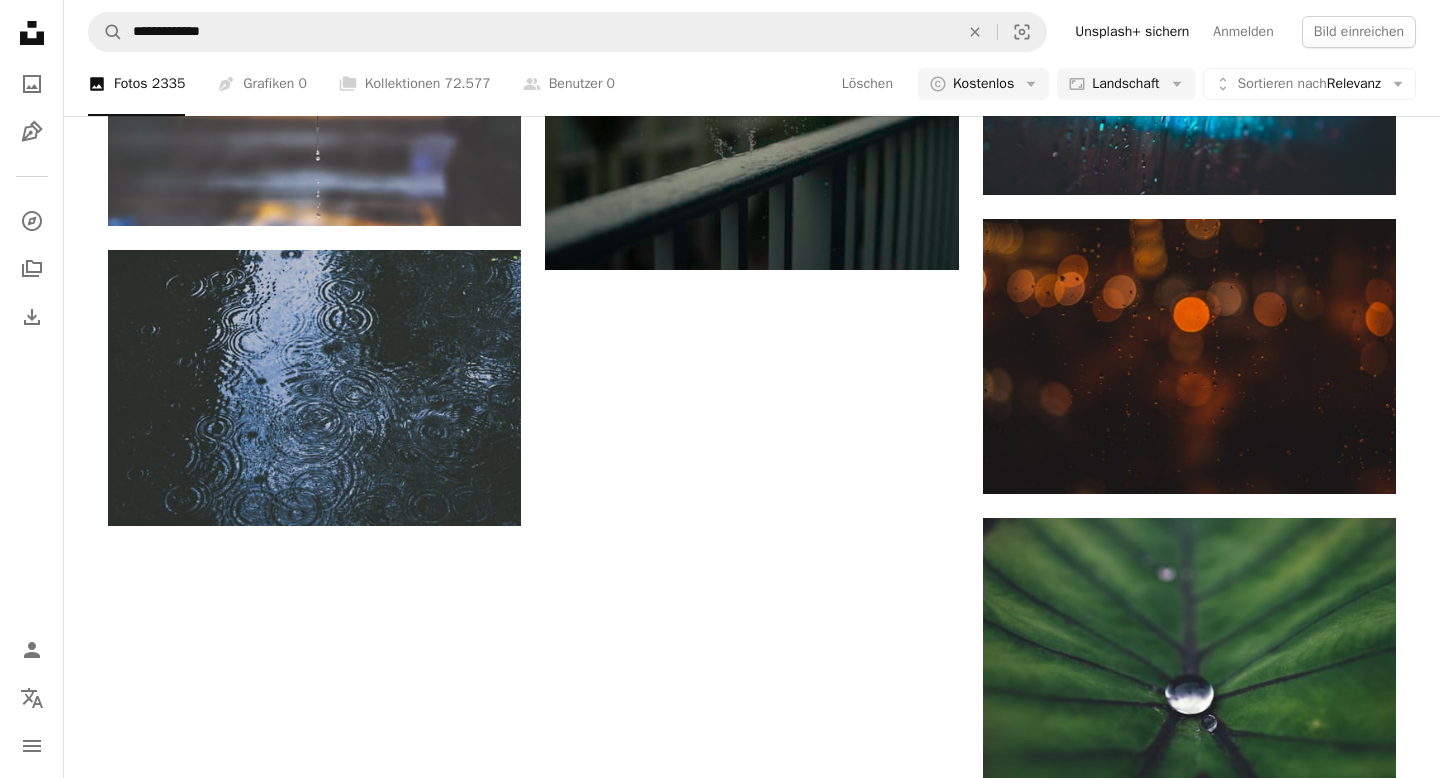 click on "Mehr laden" at bounding box center (752, 1874) 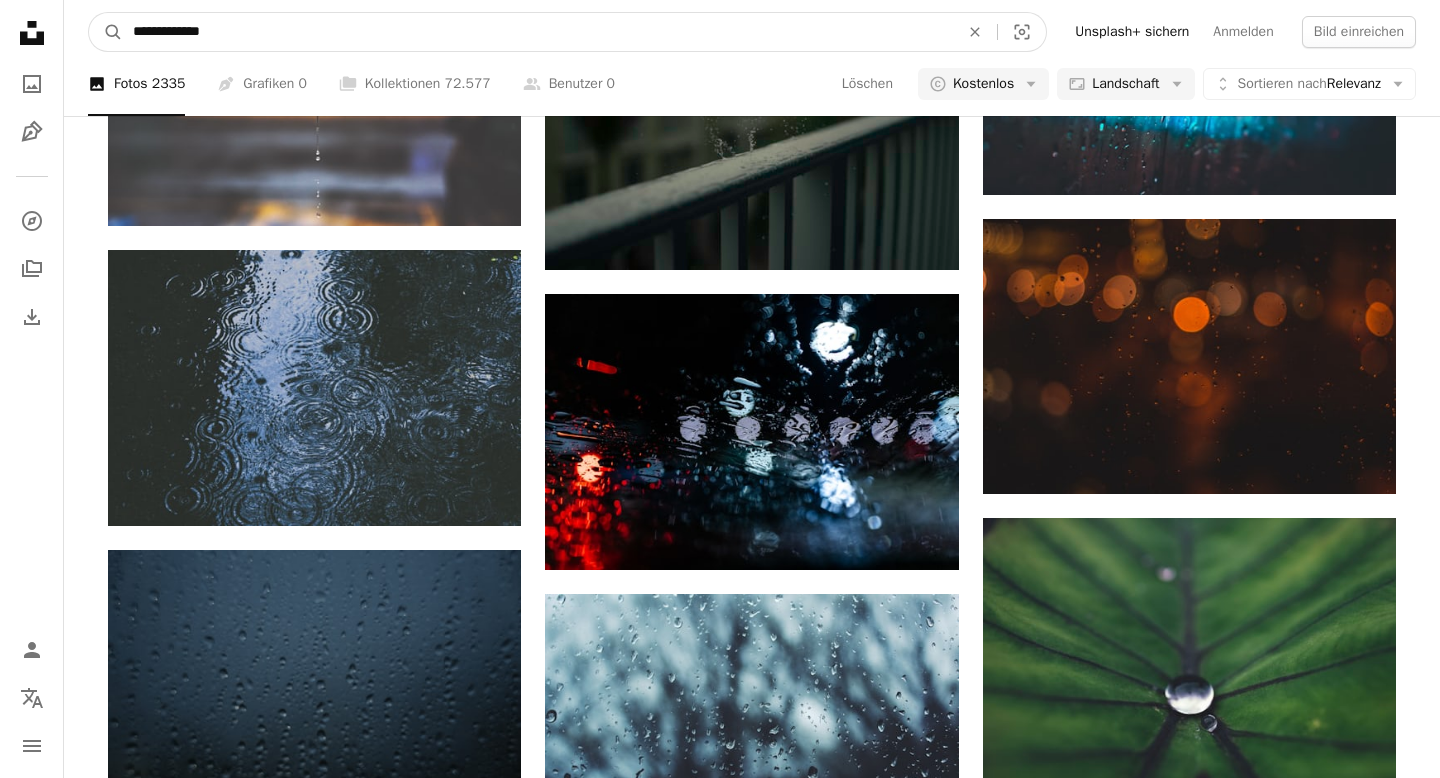 click on "**********" at bounding box center (538, 32) 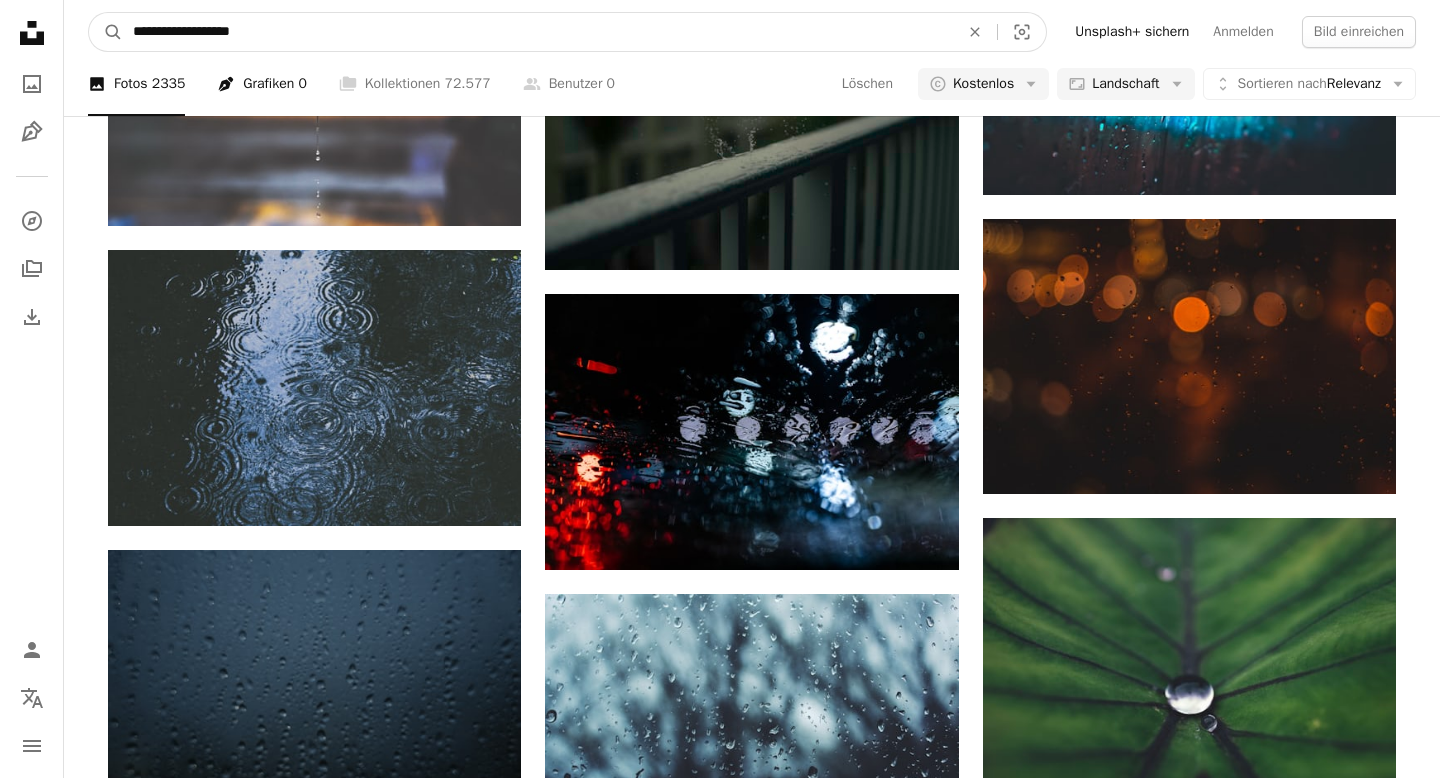 type on "**********" 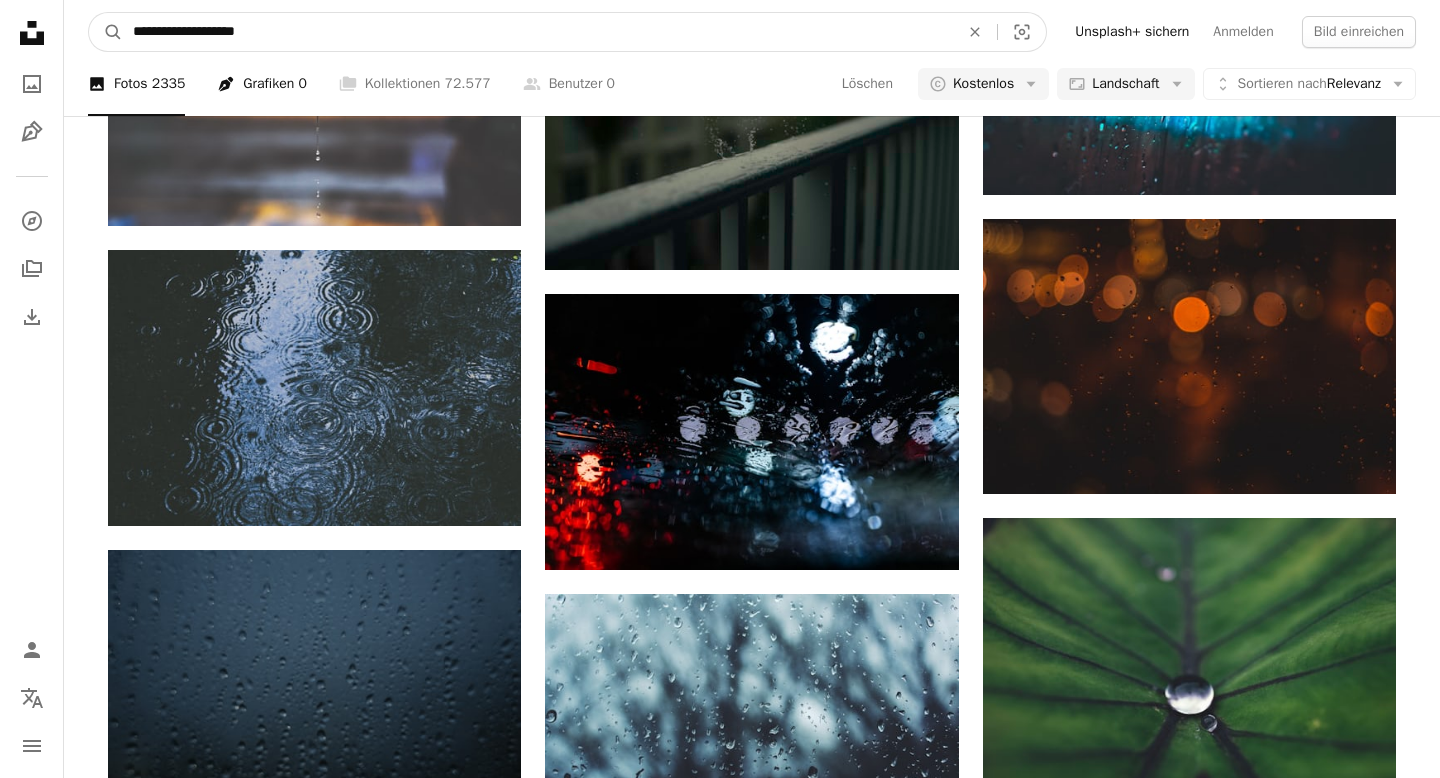 click on "A magnifying glass" at bounding box center (106, 32) 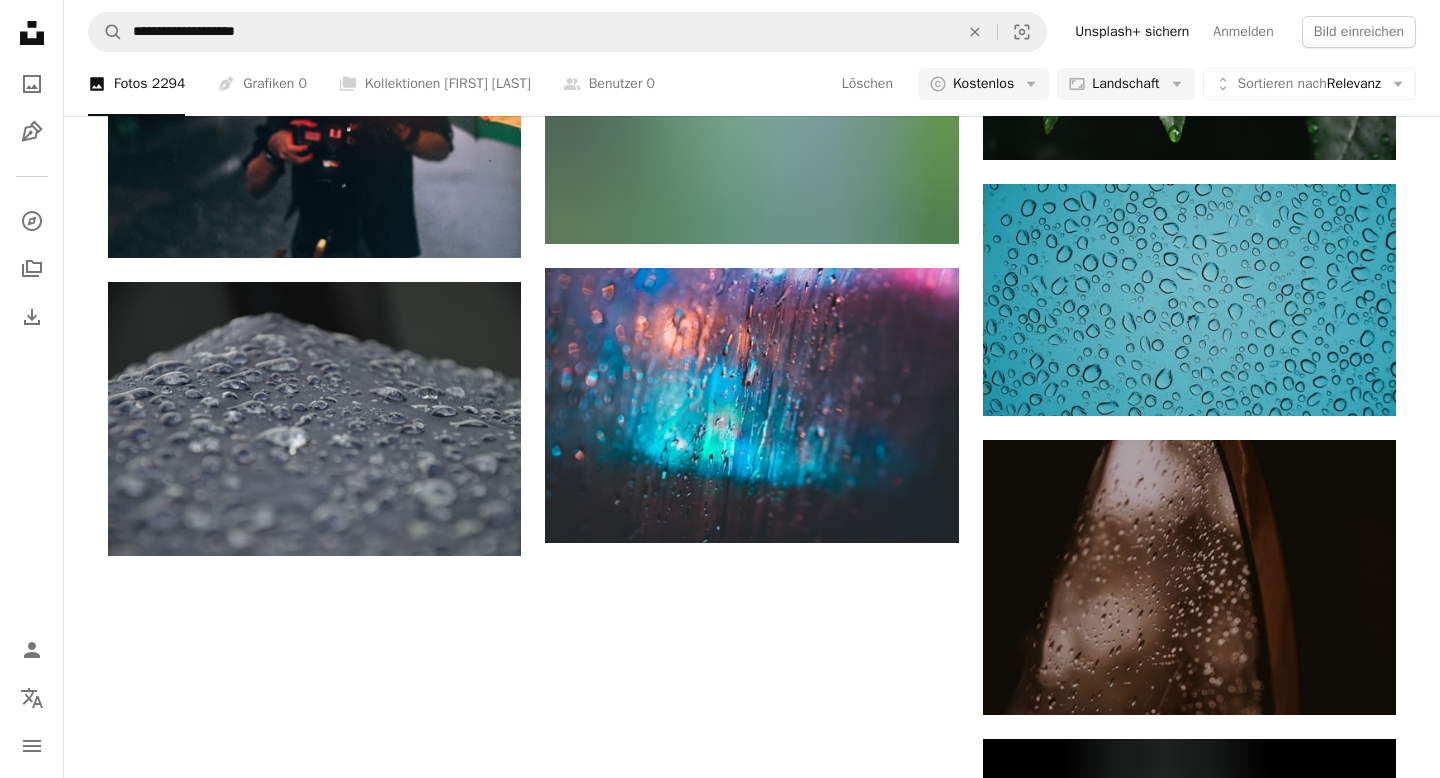 scroll, scrollTop: 2068, scrollLeft: 0, axis: vertical 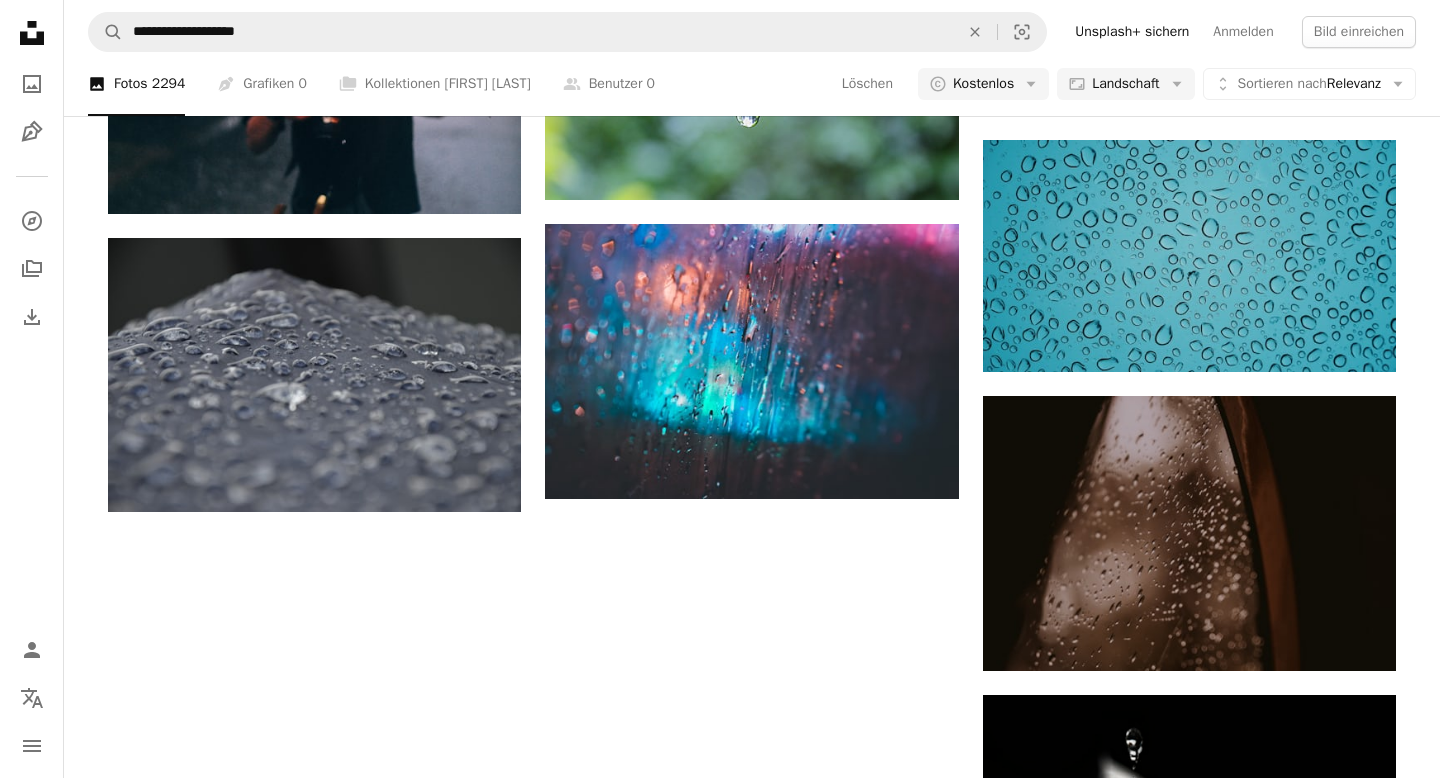 click on "Mehr laden" at bounding box center (752, 1657) 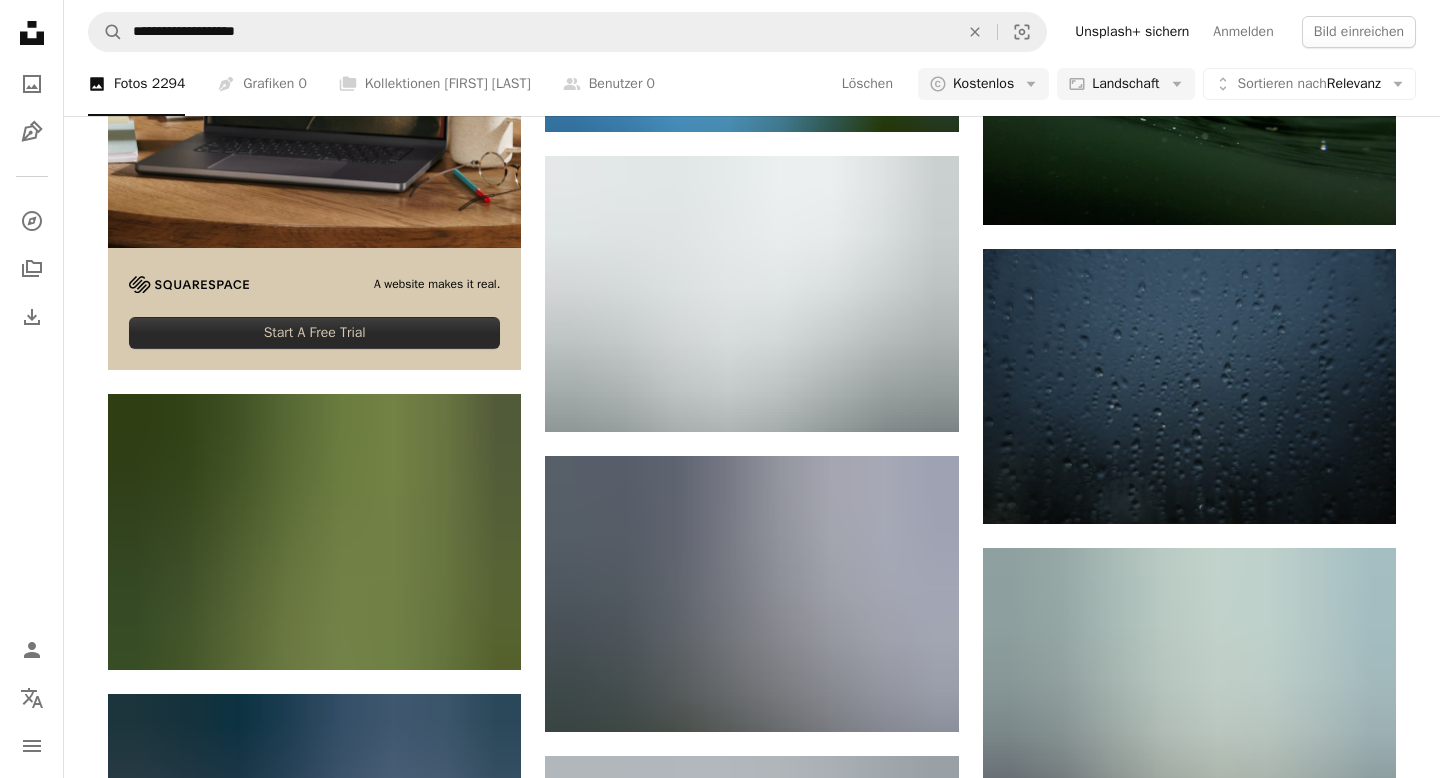 scroll, scrollTop: 3972, scrollLeft: 0, axis: vertical 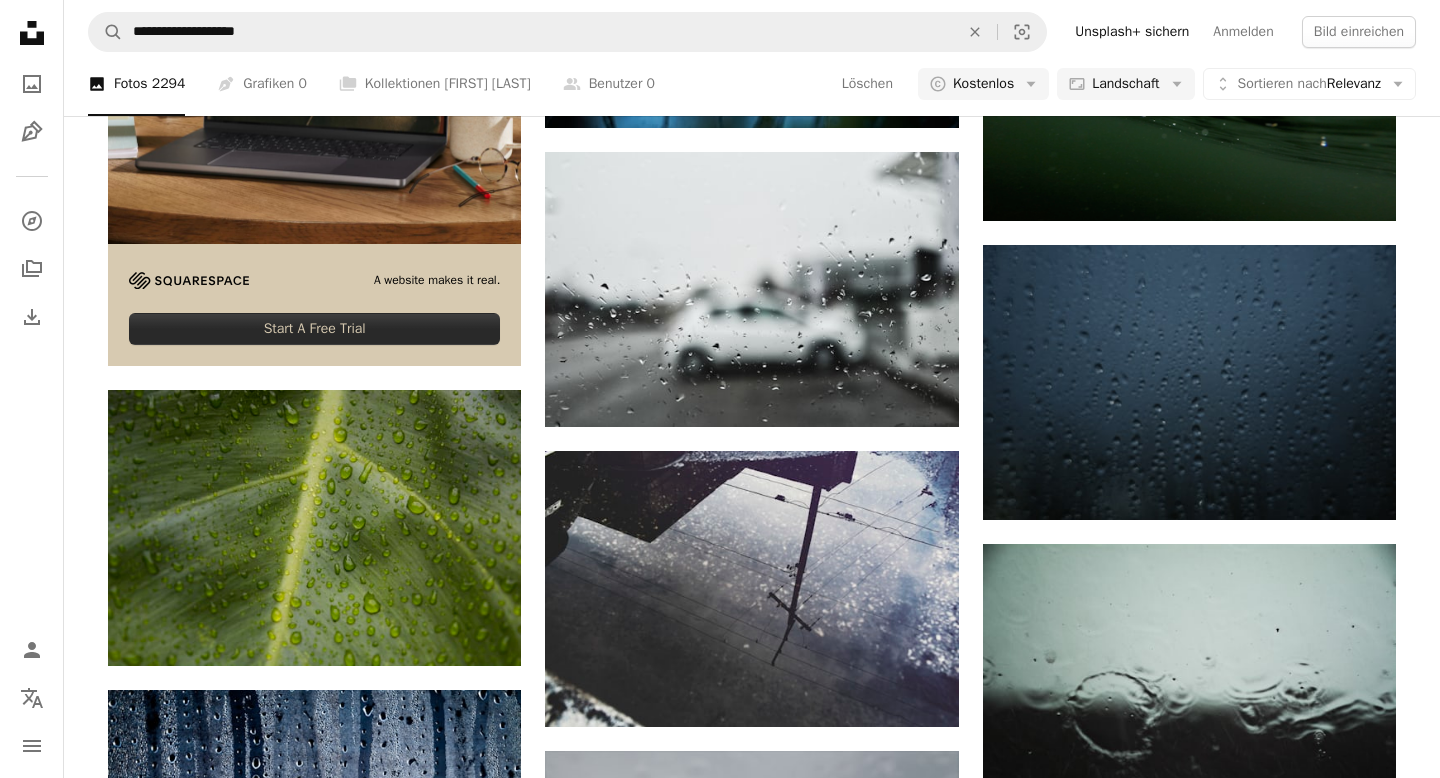 click at bounding box center [1189, 981] 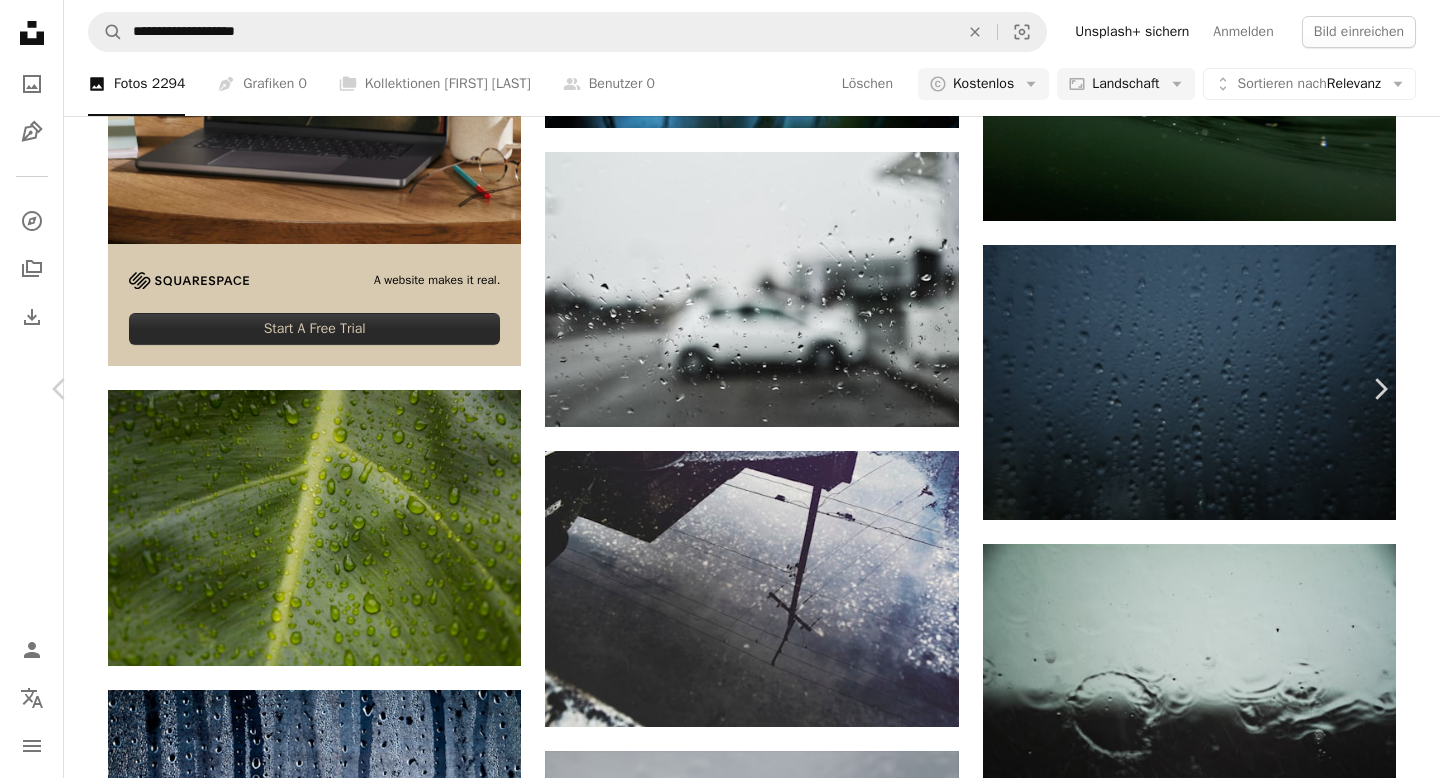 scroll, scrollTop: 6828, scrollLeft: 0, axis: vertical 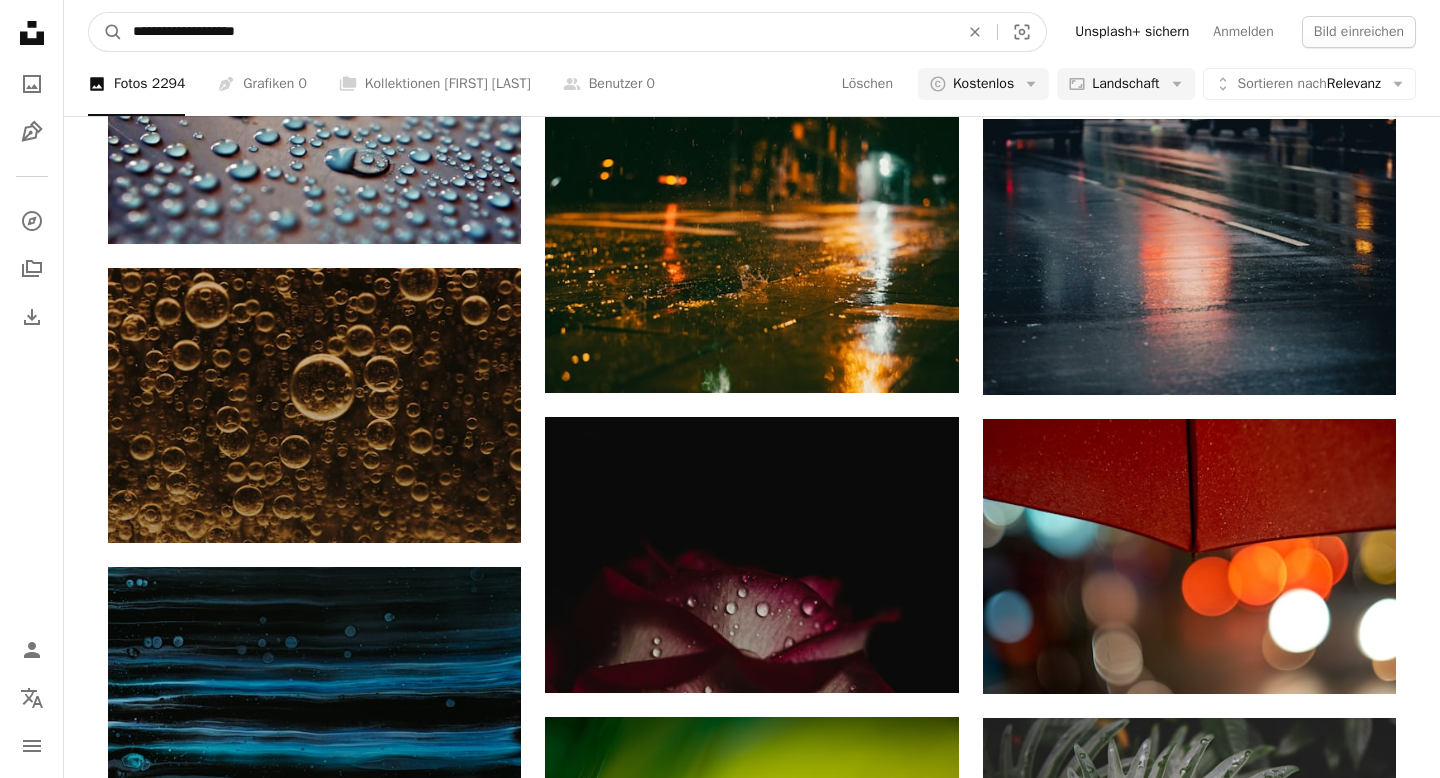 click on "**********" at bounding box center (538, 32) 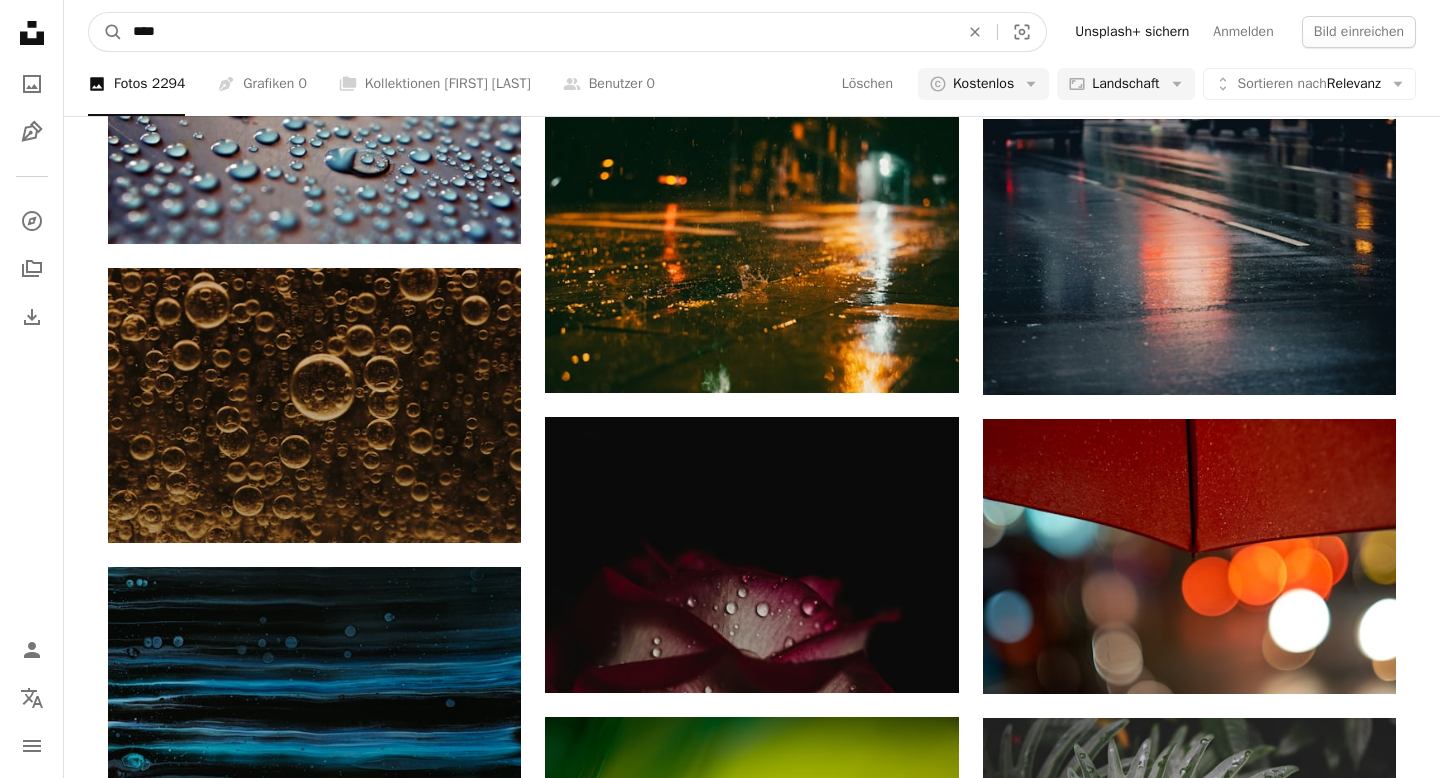 type on "****" 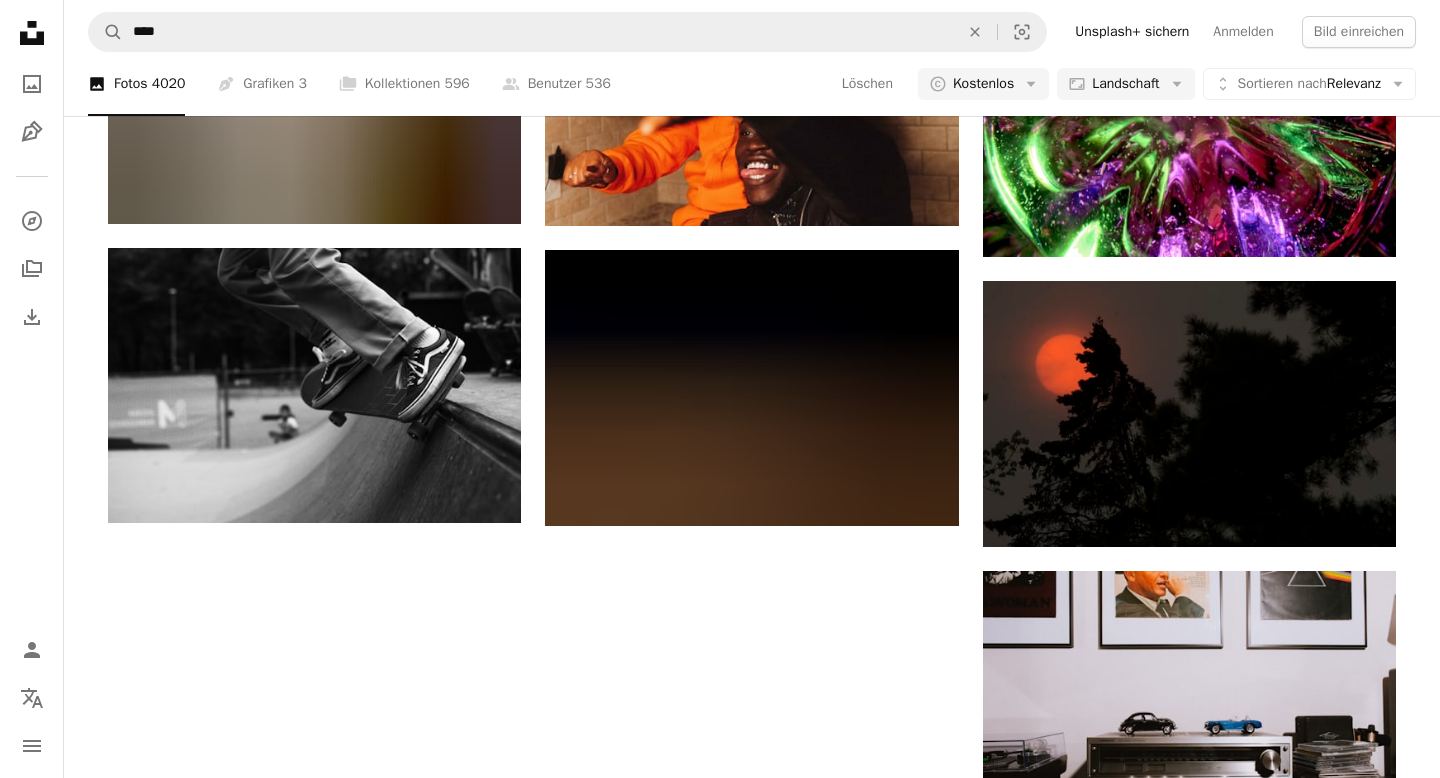 scroll, scrollTop: 2060, scrollLeft: 0, axis: vertical 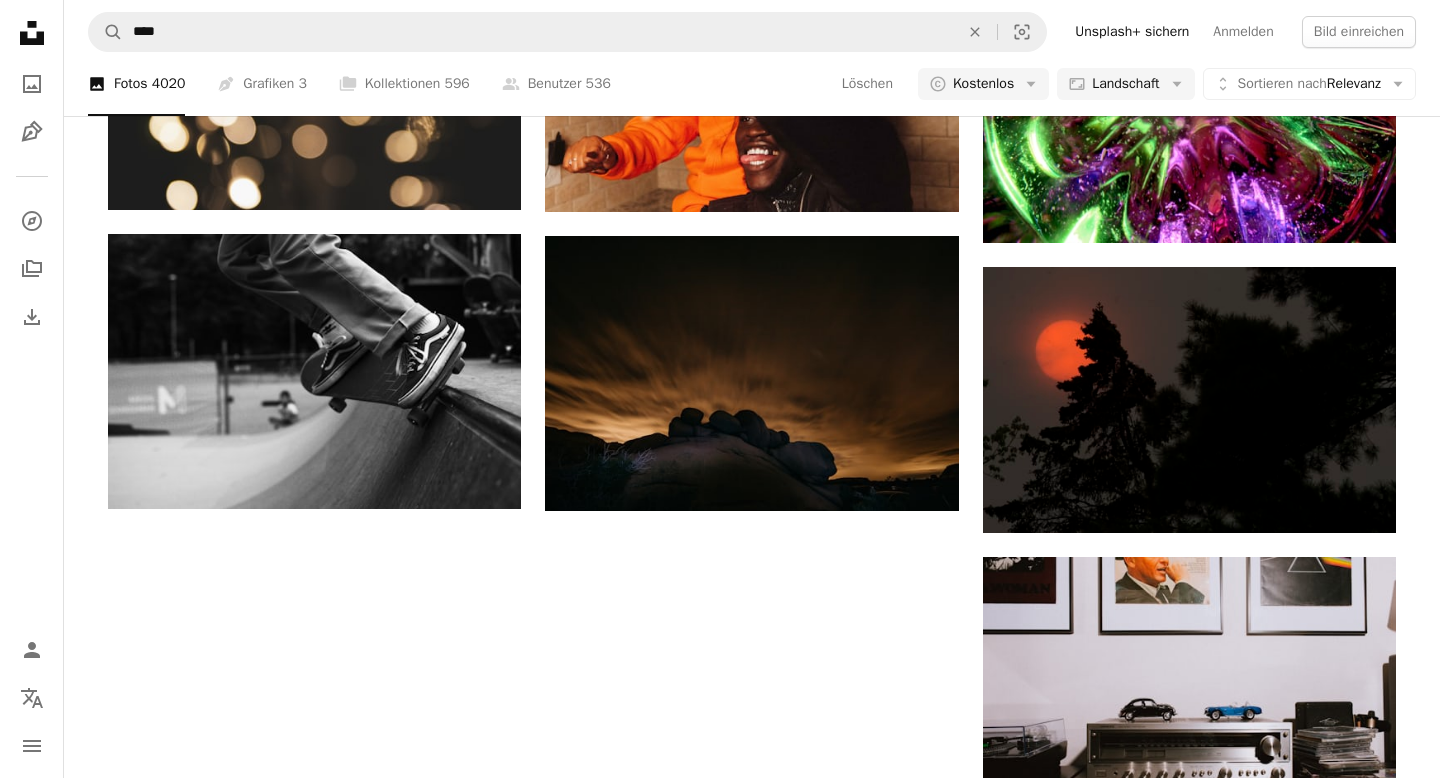 click on "Mehr laden" at bounding box center [752, 1518] 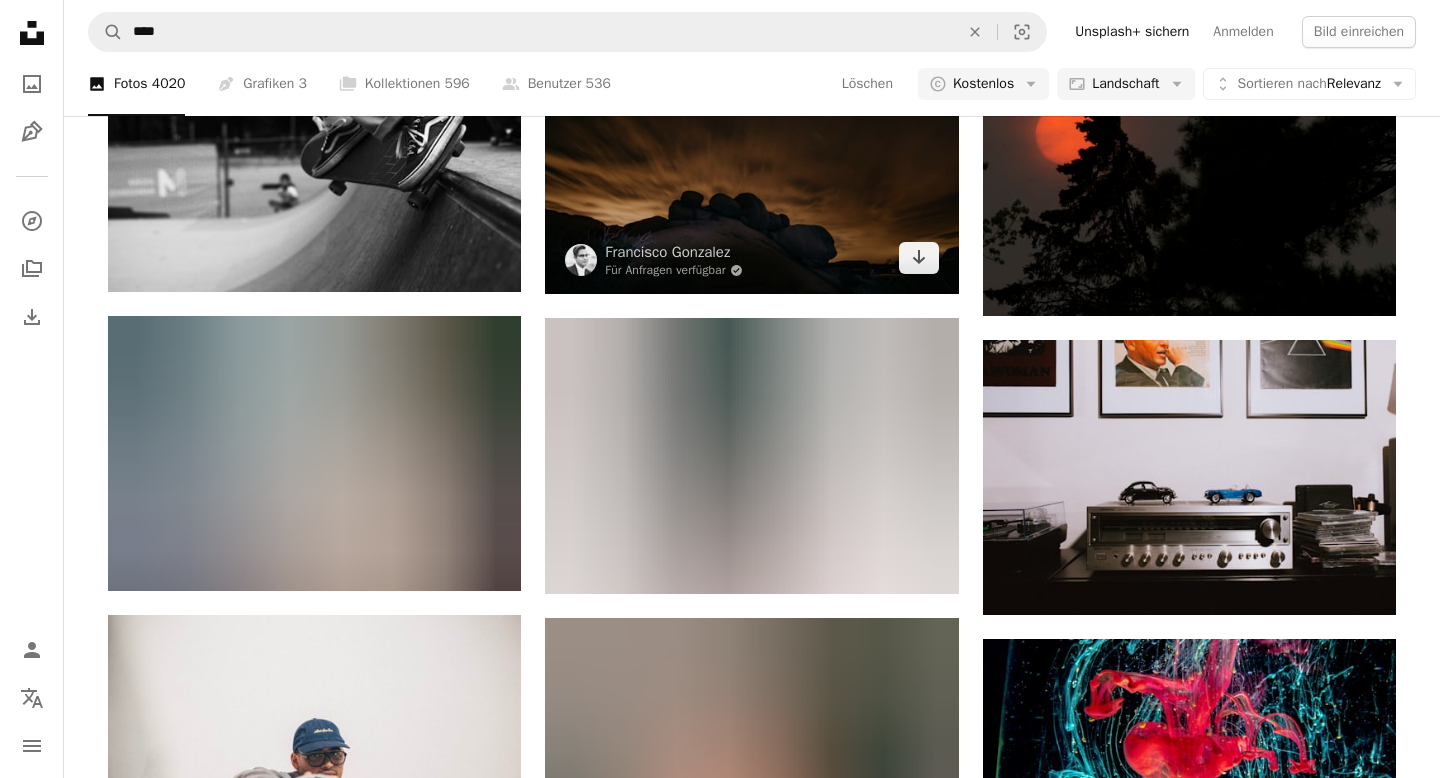 scroll, scrollTop: 2301, scrollLeft: 0, axis: vertical 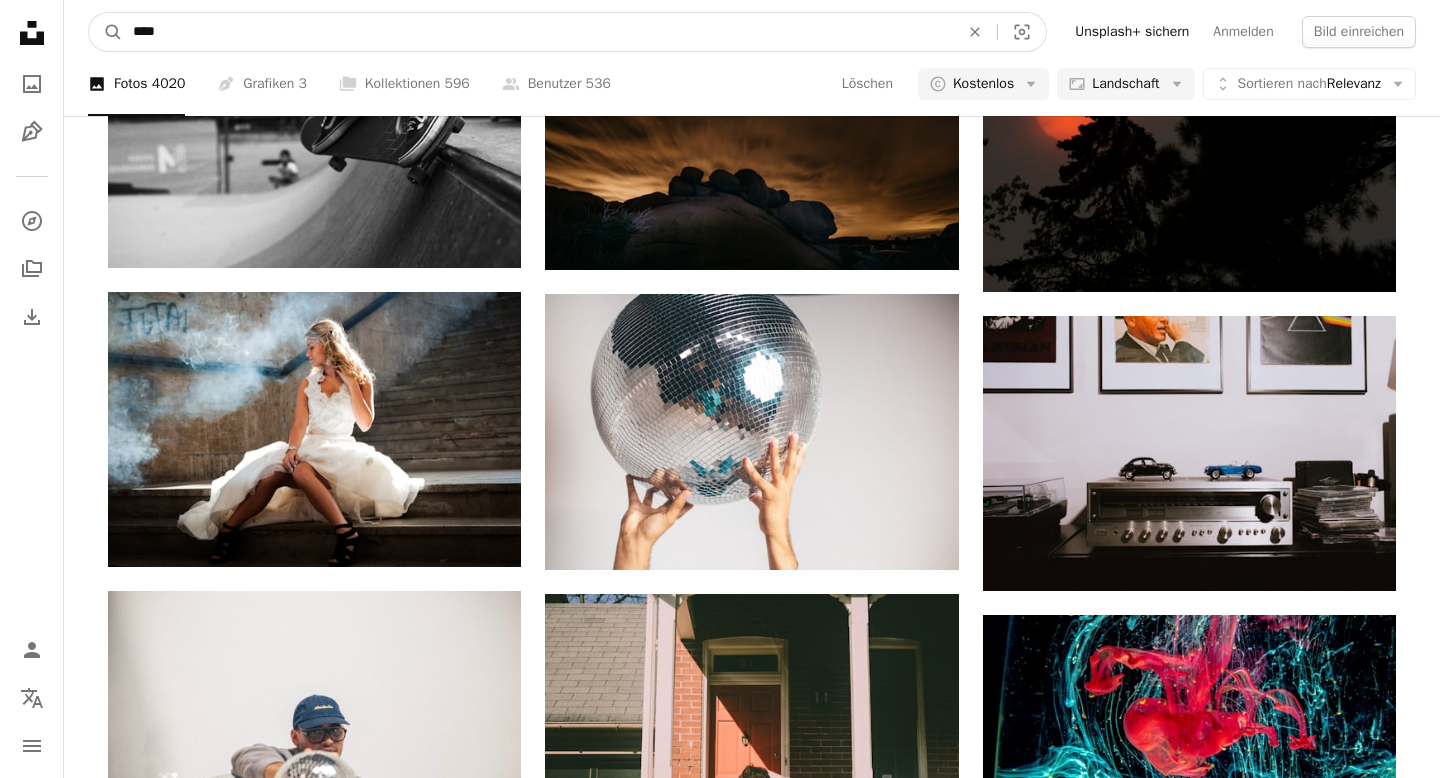click on "****" at bounding box center (538, 32) 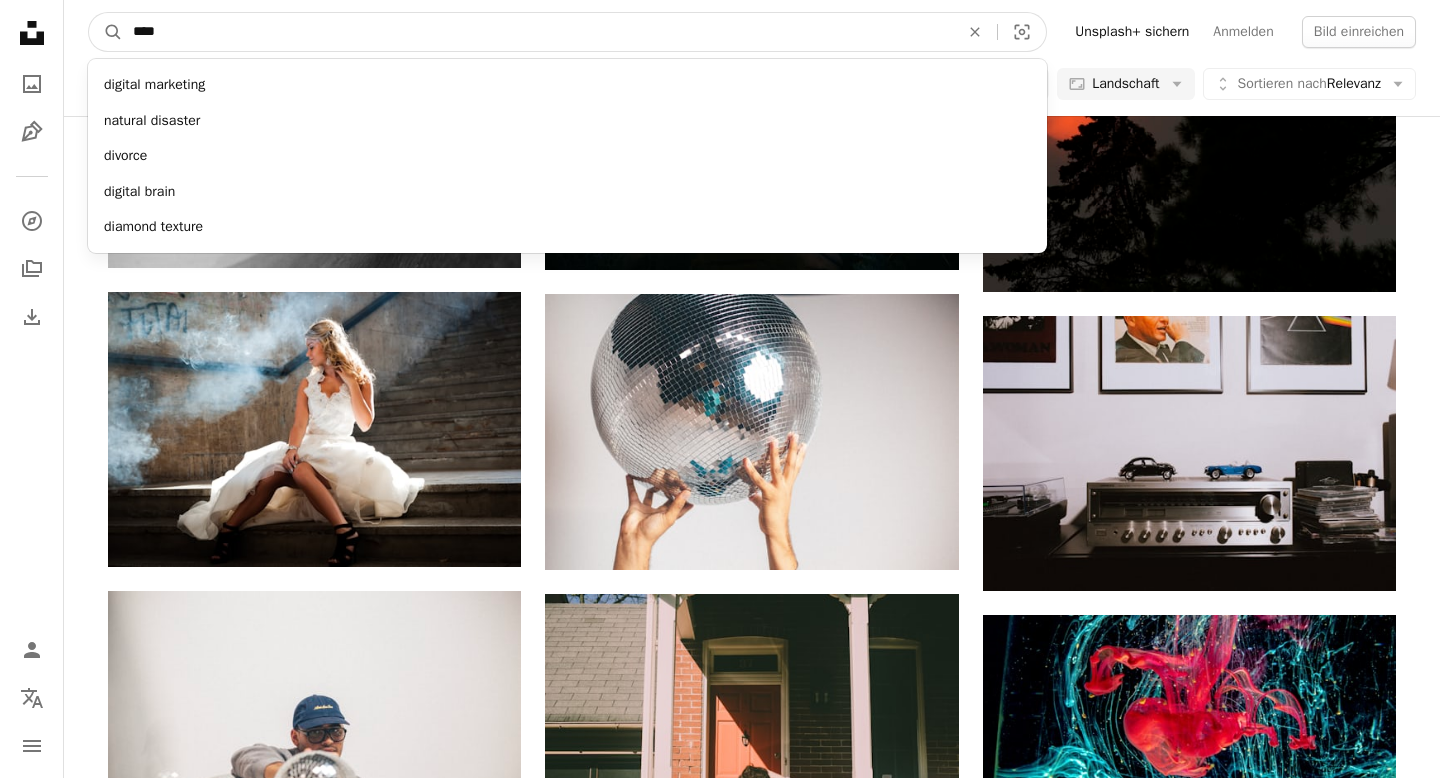 type on "*****" 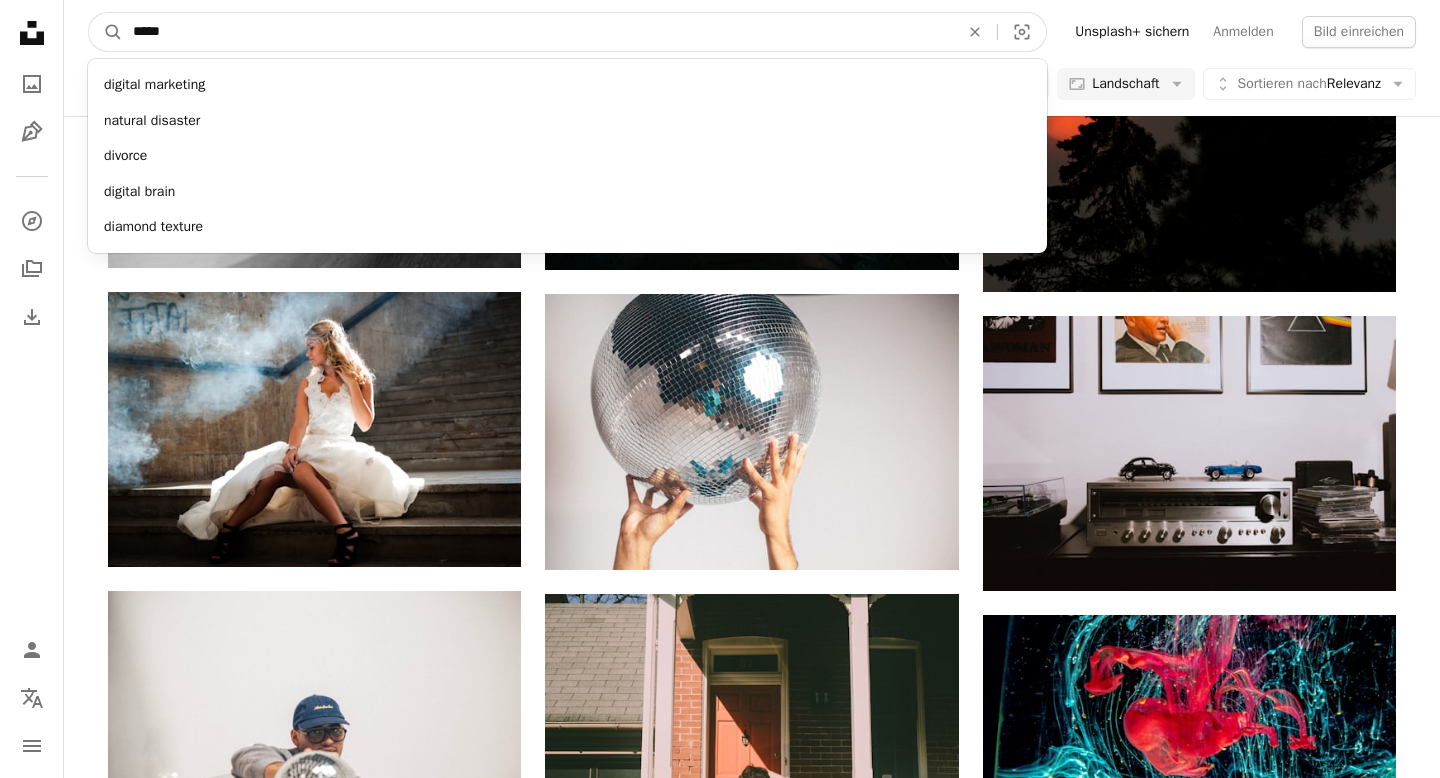 click on "A magnifying glass" at bounding box center [106, 32] 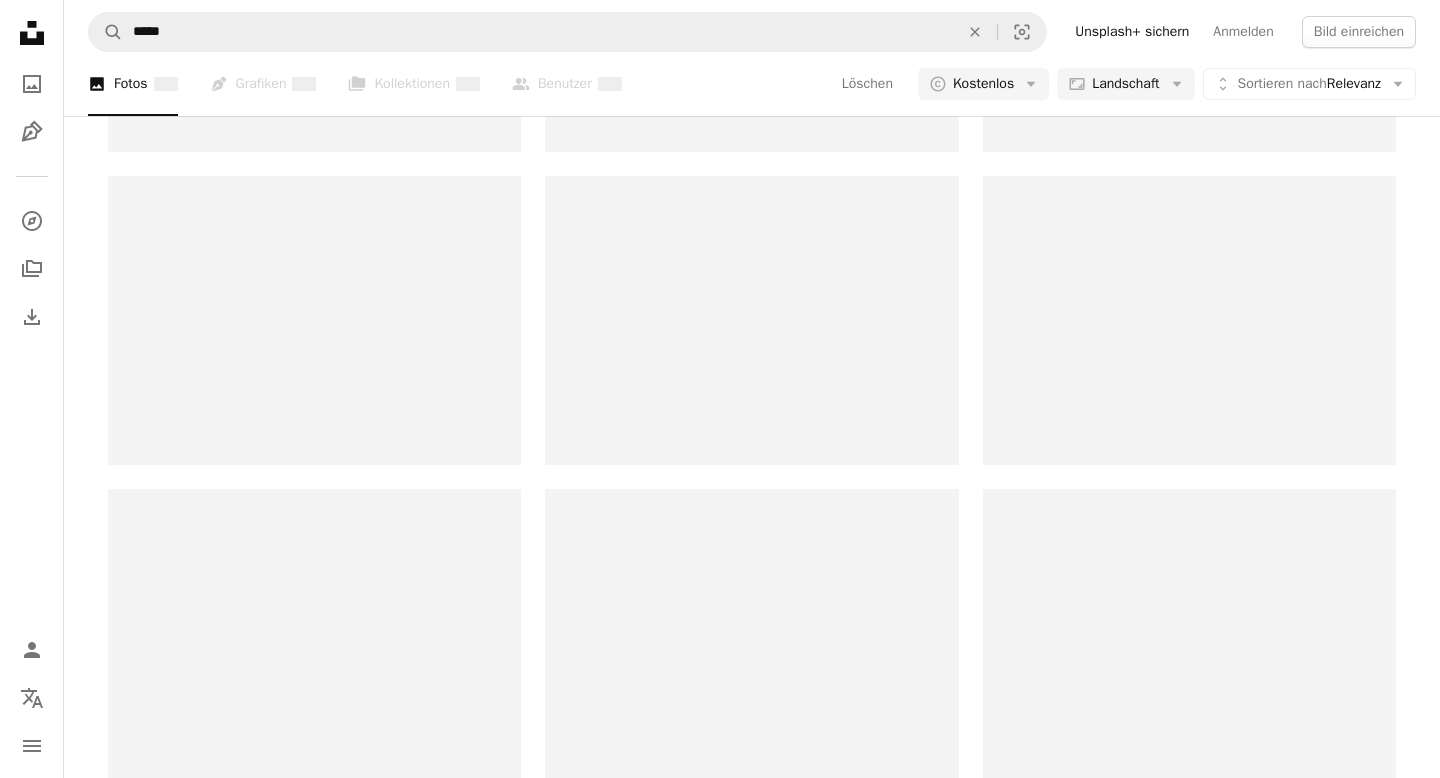 scroll, scrollTop: 0, scrollLeft: 0, axis: both 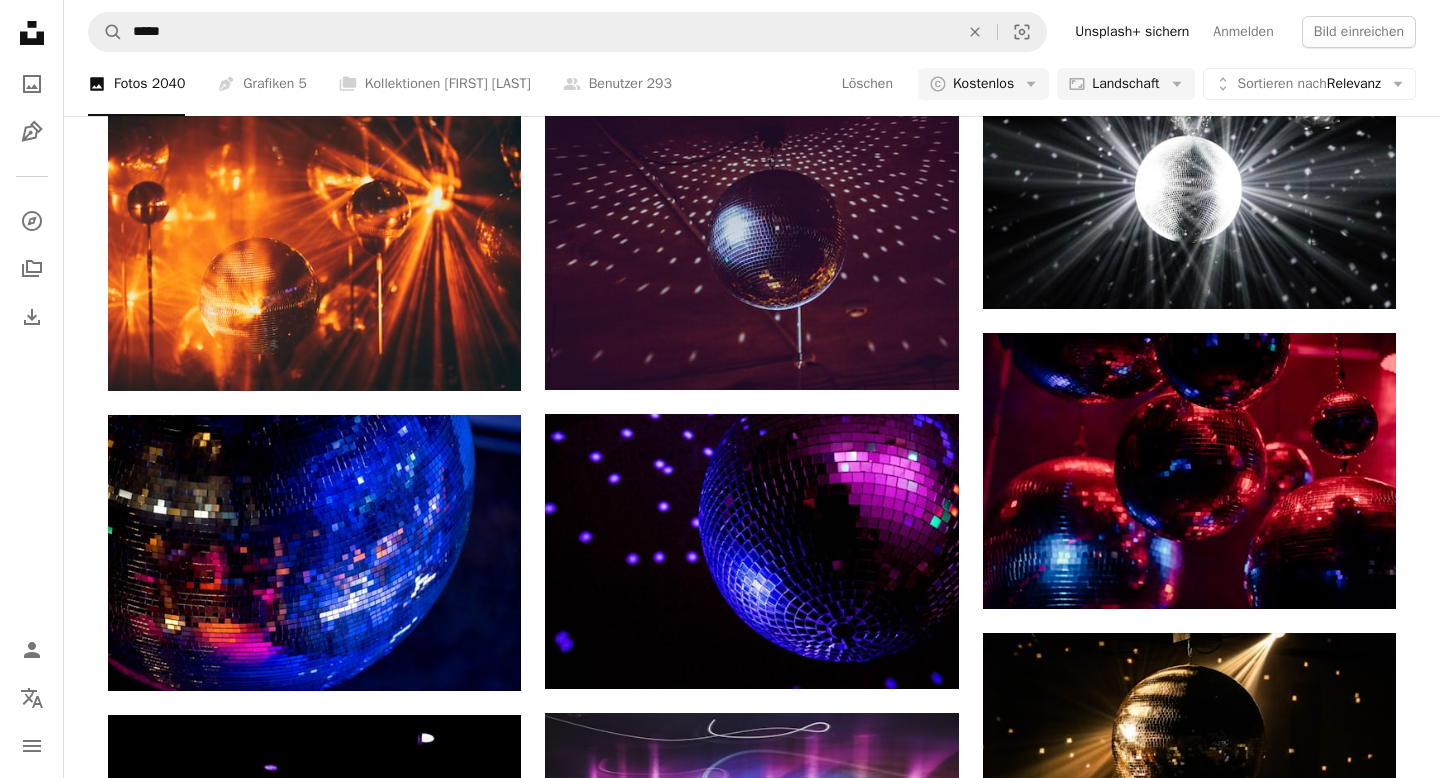 click on "A heart A plus sign [FIRST] [LAST] Für Anfragen verfügbar A checkmark inside of a circle Arrow pointing down A heart A plus sign [FIRST] [LAST] Arrow pointing down A heart A plus sign [FIRST] [LAST] Für Anfragen verfügbar A checkmark inside of a circle Arrow pointing down A heart A plus sign [FIRST] [LAST] Arrow pointing down A heart A plus sign [FIRST] [LAST] Arrow pointing down A heart A plus sign [FIRST] [LAST] Für Anfragen verfügbar A checkmark inside of a circle Arrow pointing down A heart A plus sign [FIRST] [LAST] Arrow pointing down A heart A plus sign [FIRST] [LAST] Für Anfragen verfügbar A checkmark inside of a circle Arrow pointing down A heart A plus sign [FIRST] [LAST] Arrow pointing down A heart A plus sign [FIRST] [LAST] Für Anfragen verfügbar A heart" at bounding box center (752, 787) 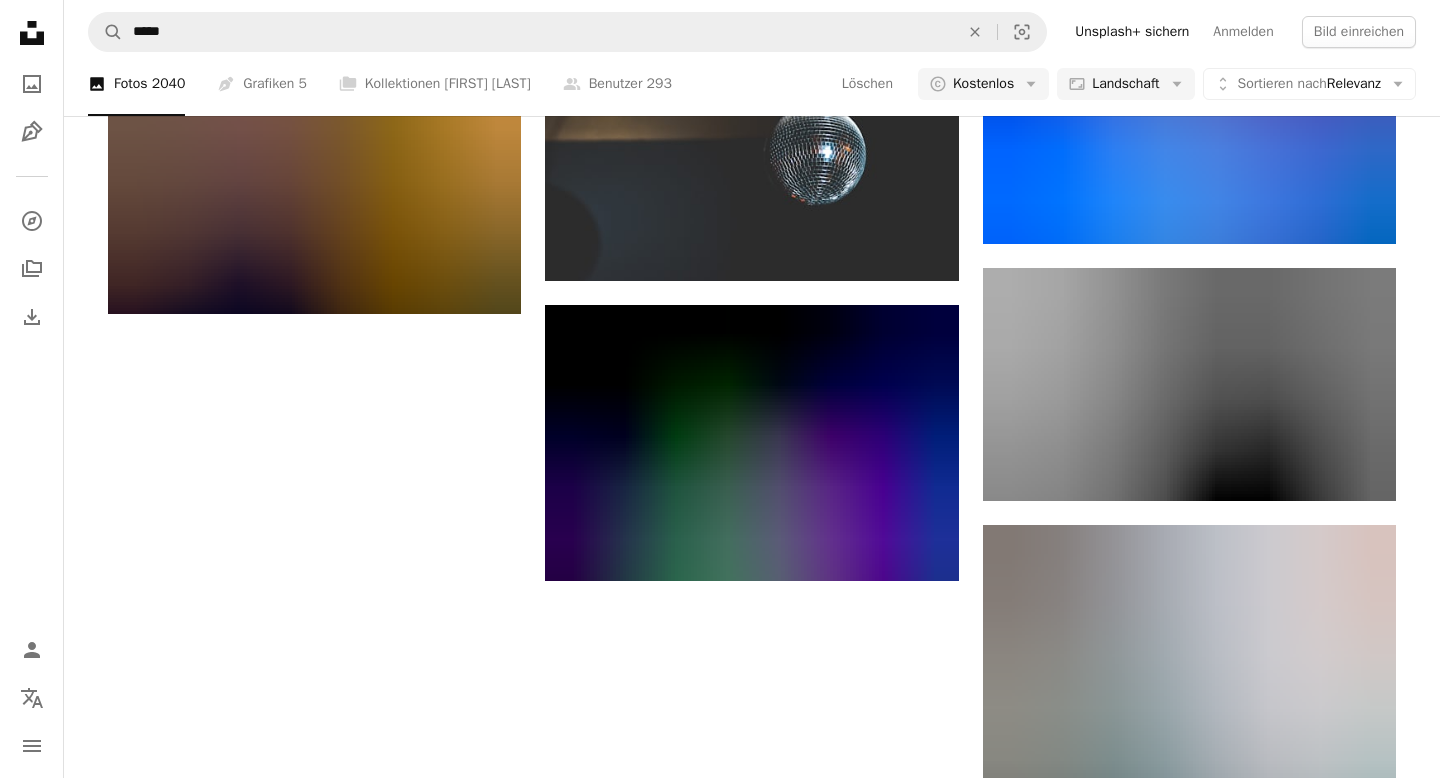 scroll, scrollTop: 1948, scrollLeft: 0, axis: vertical 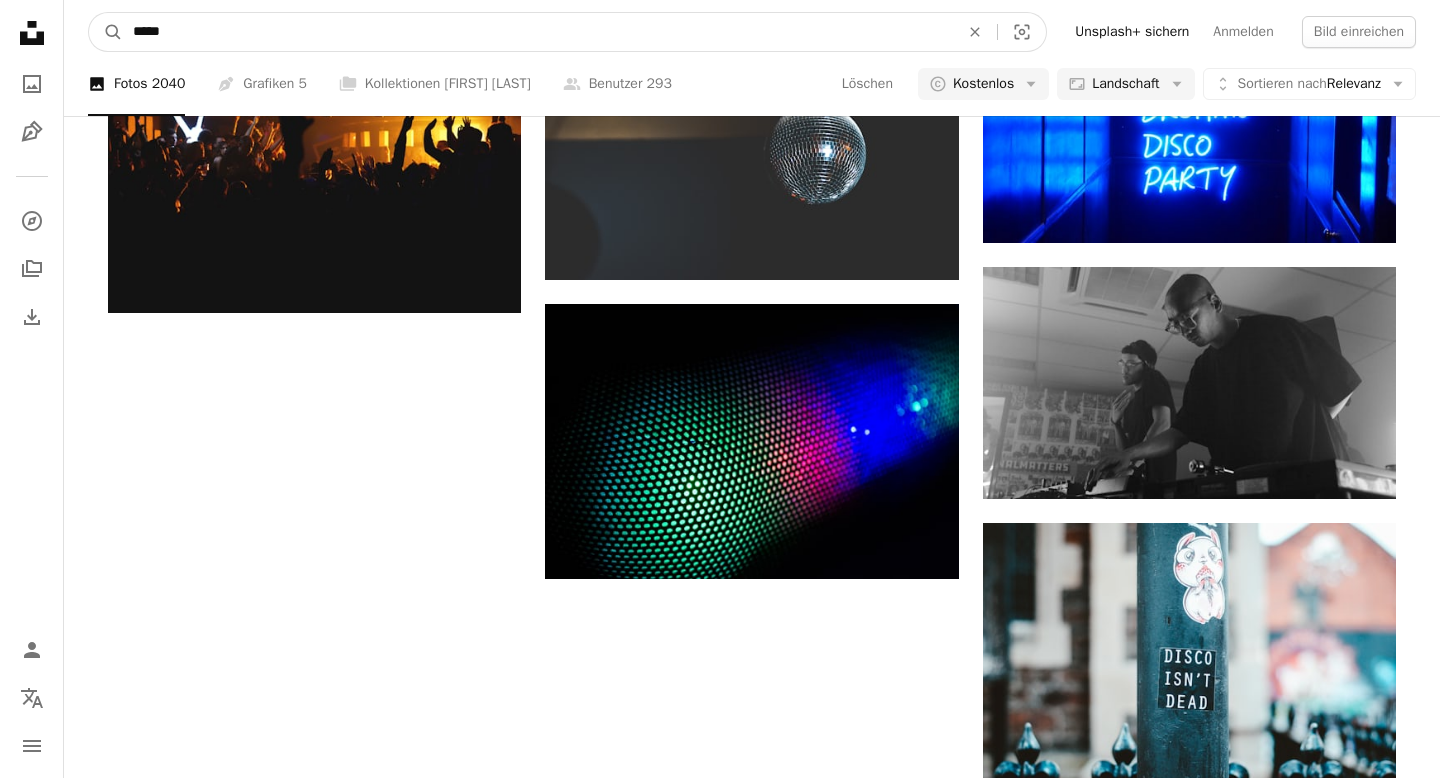 click on "*****" at bounding box center (538, 32) 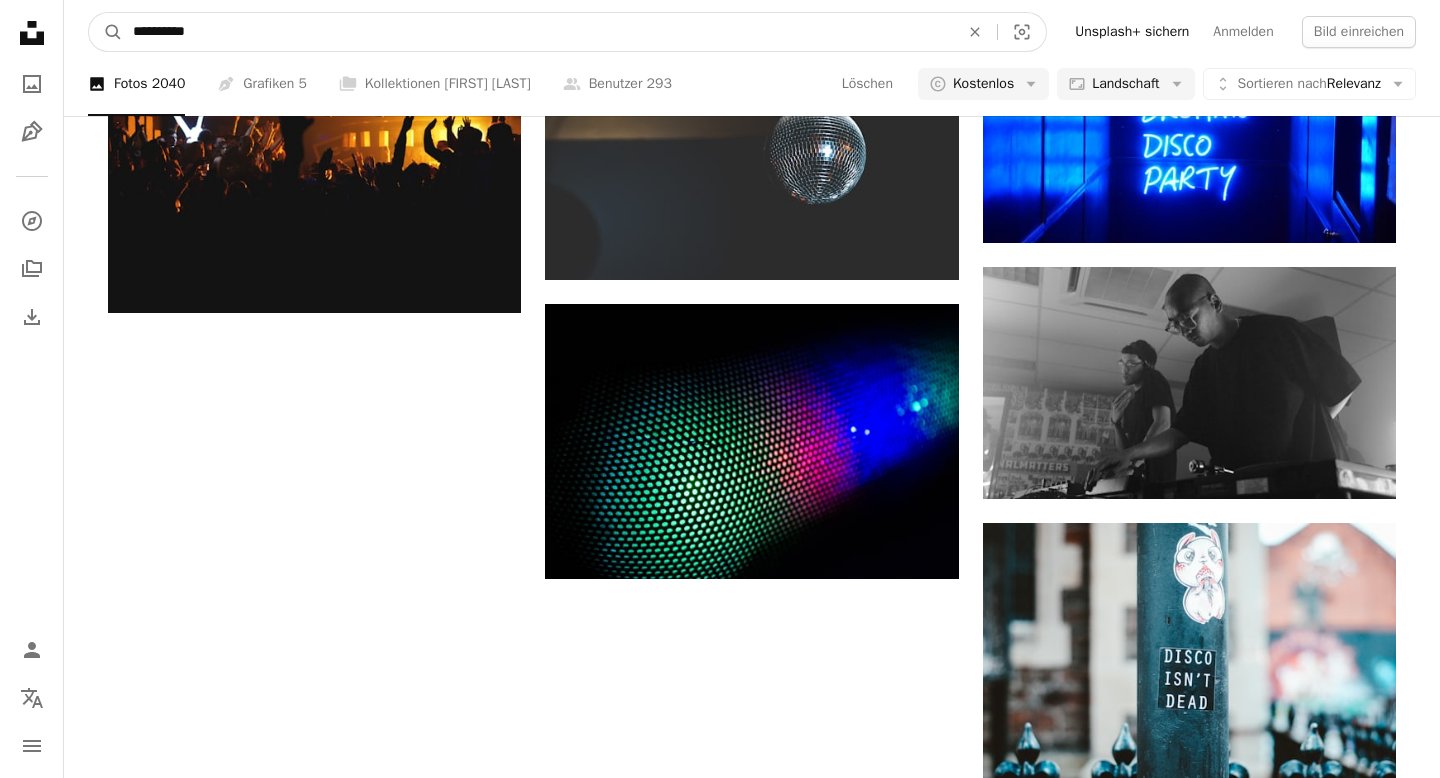 type on "**********" 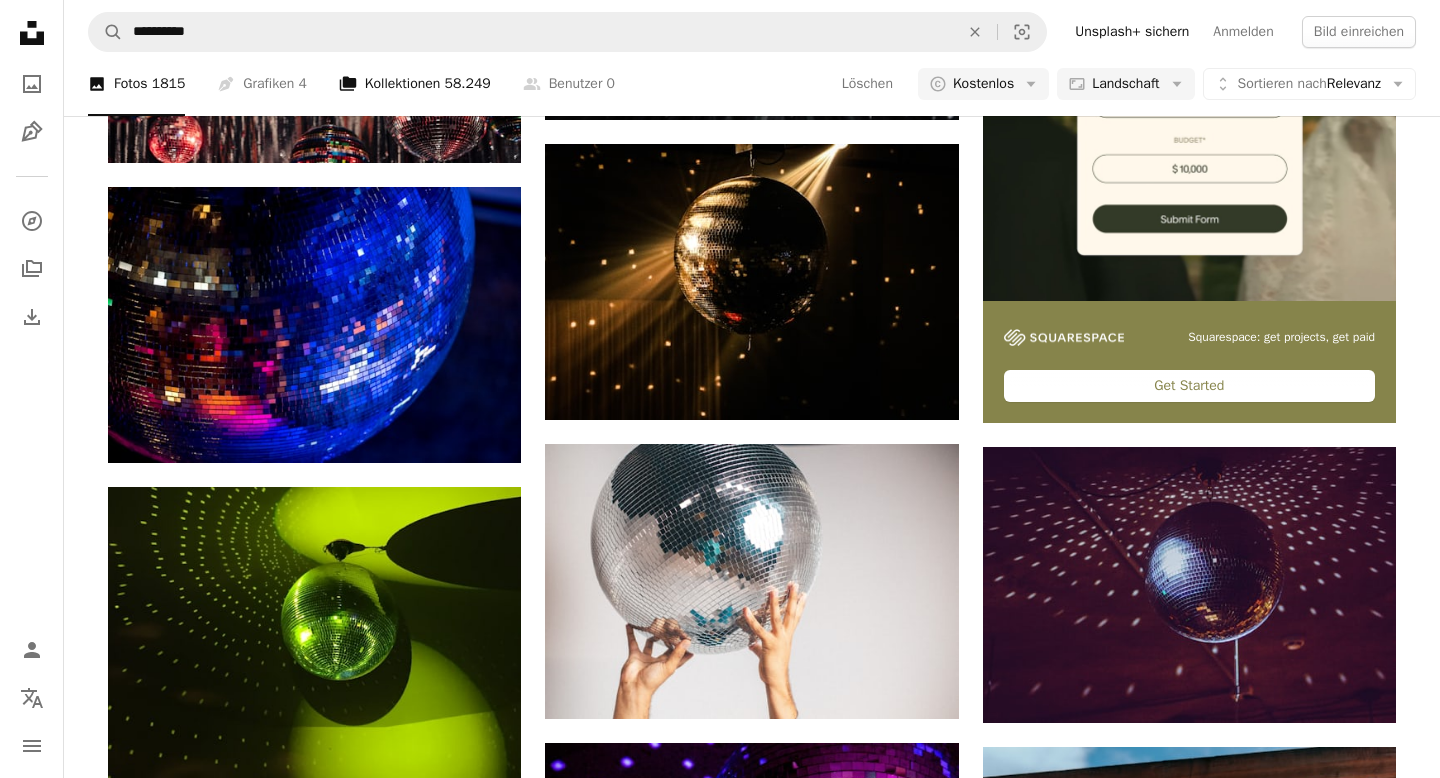 scroll, scrollTop: 814, scrollLeft: 0, axis: vertical 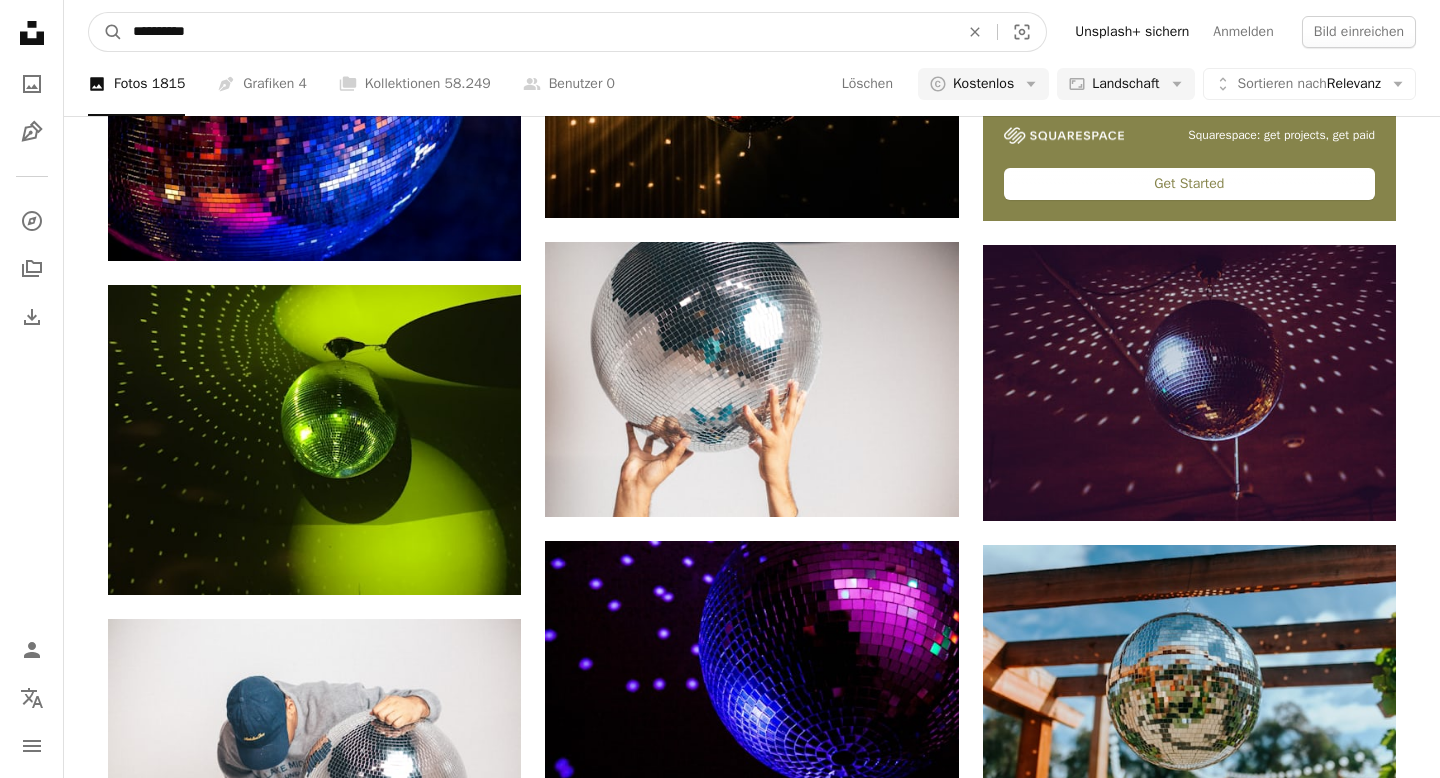 click on "**********" at bounding box center [538, 32] 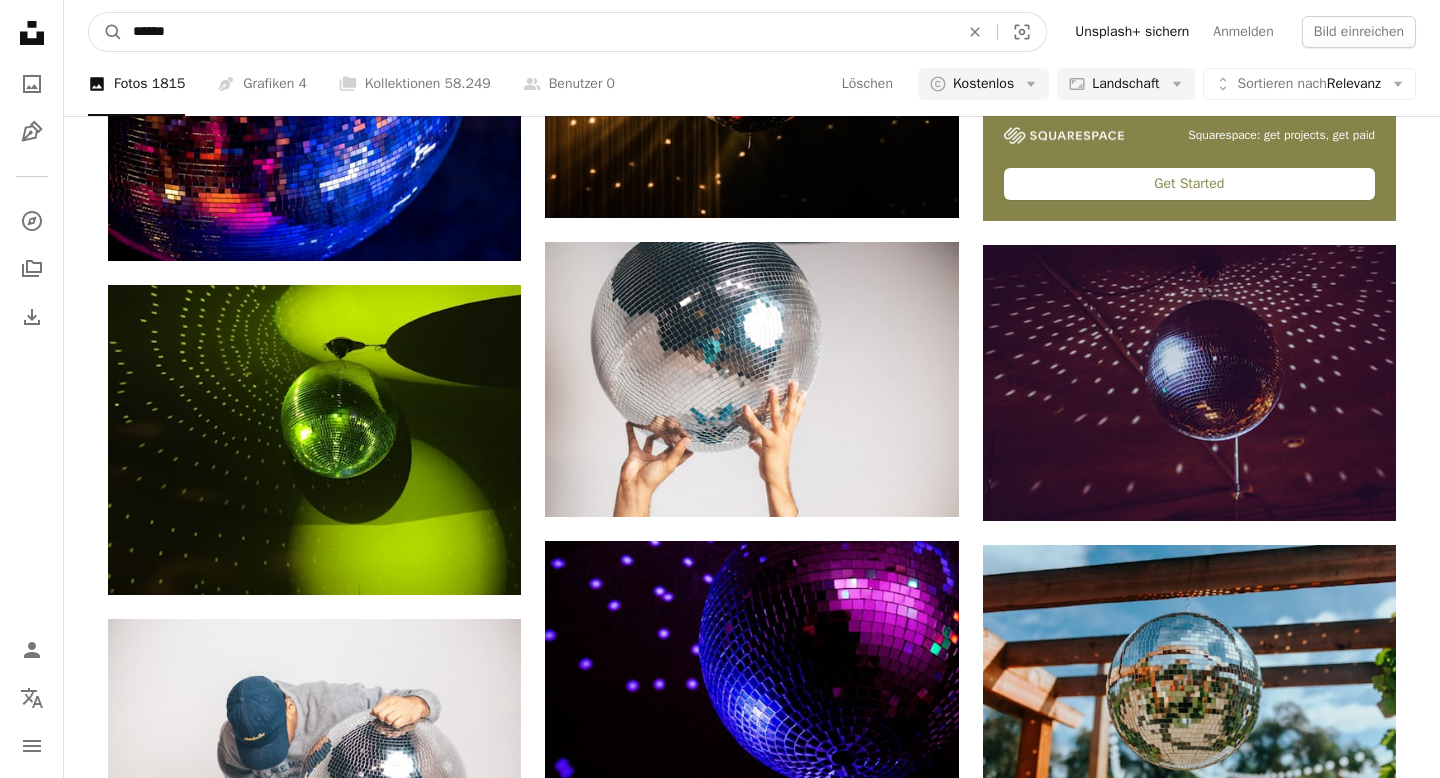 type on "*******" 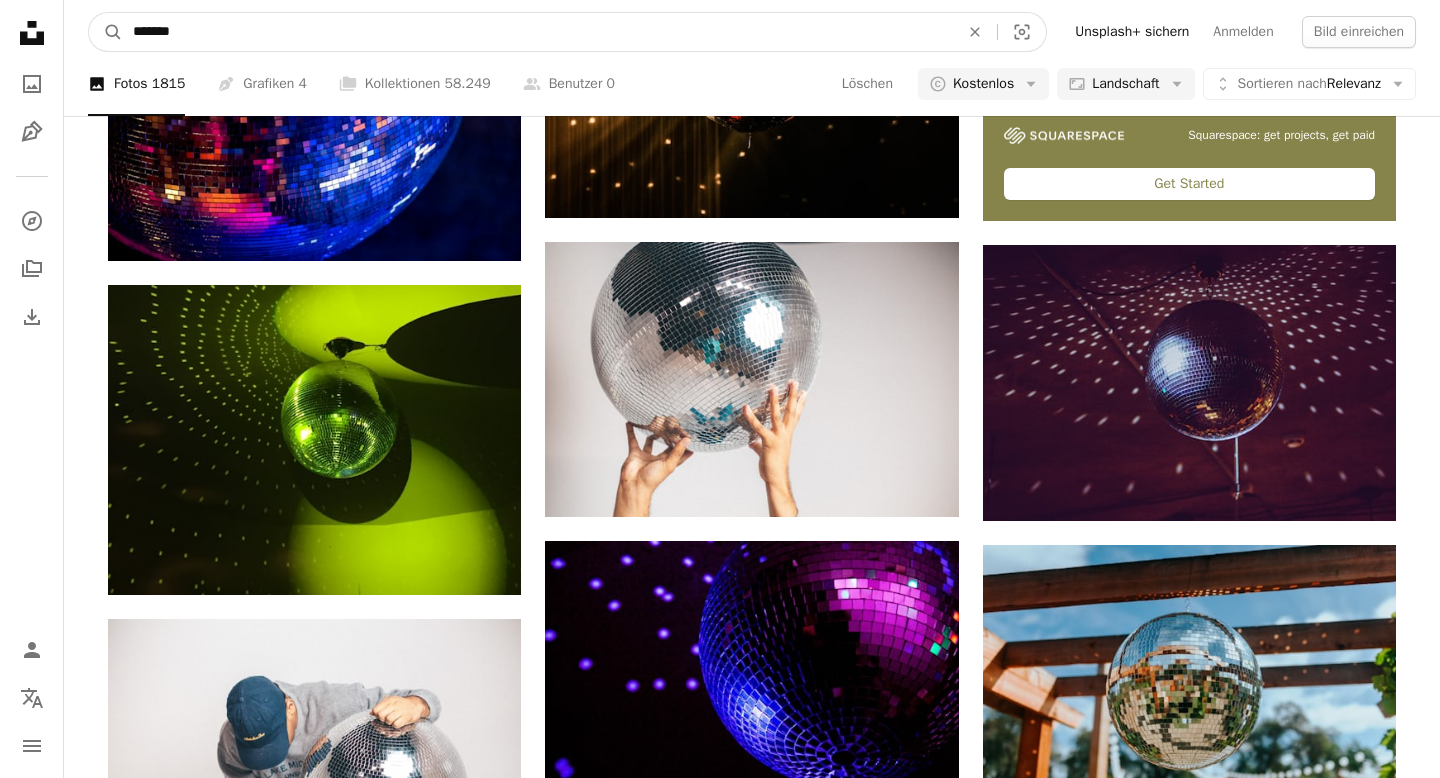 click on "A magnifying glass" at bounding box center (106, 32) 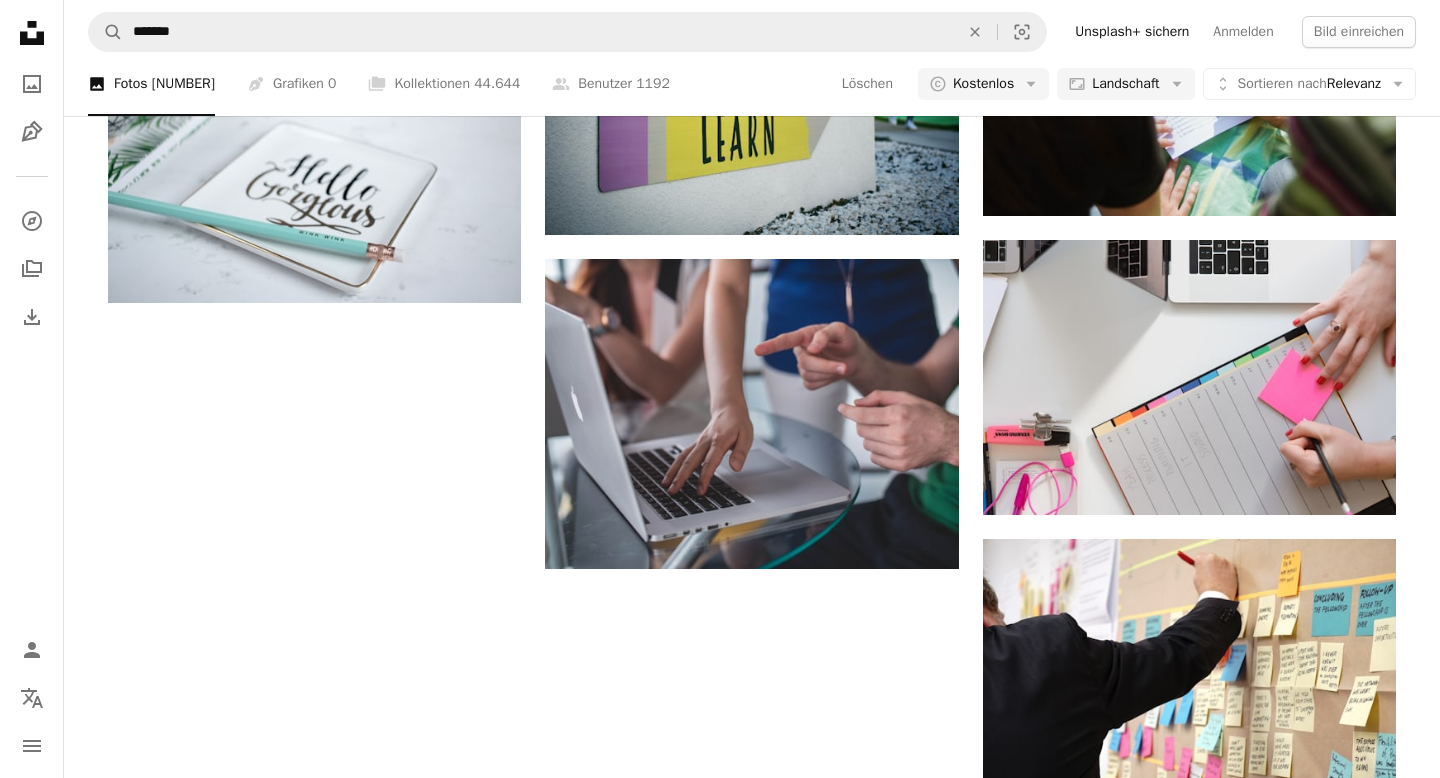 scroll, scrollTop: 2095, scrollLeft: 0, axis: vertical 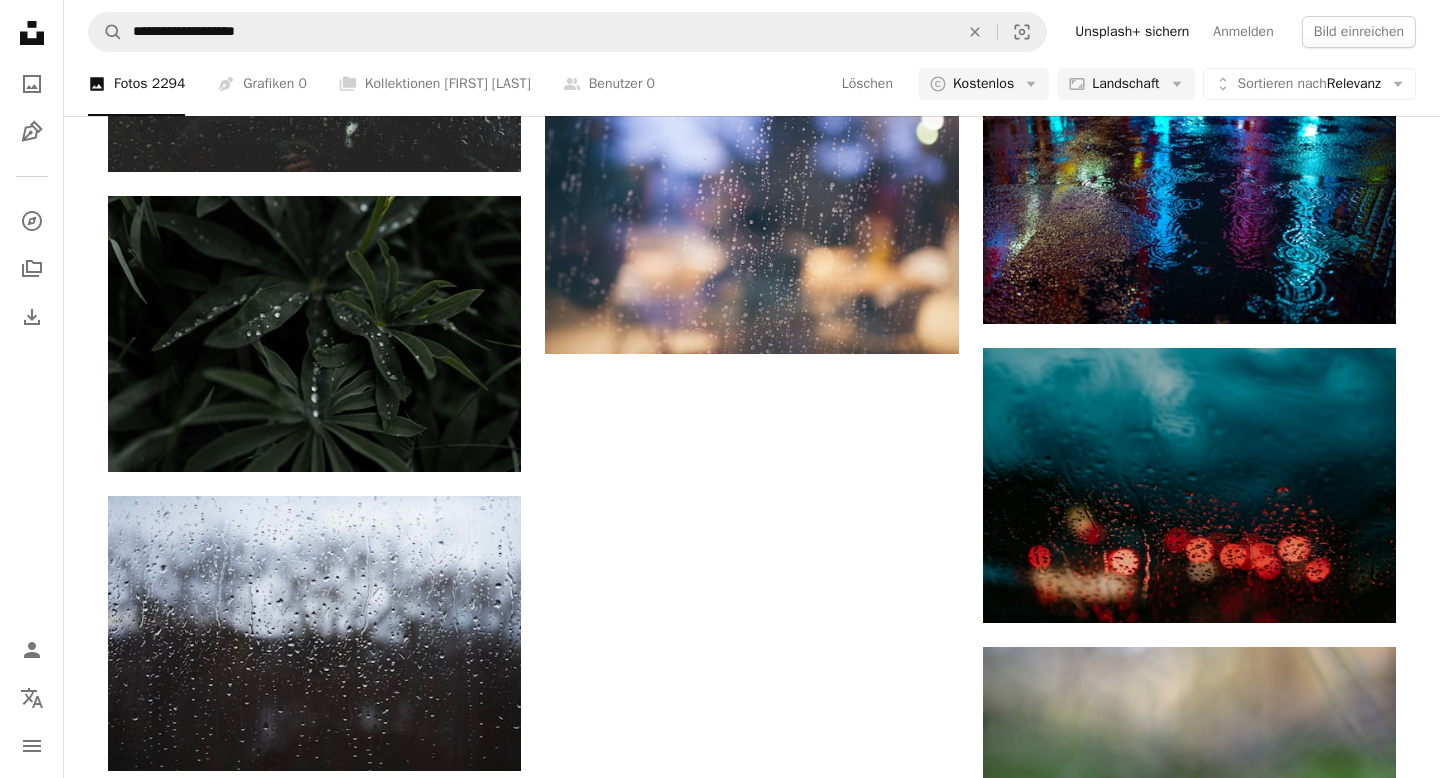 click on "Mehr laden" at bounding box center [752, 2242] 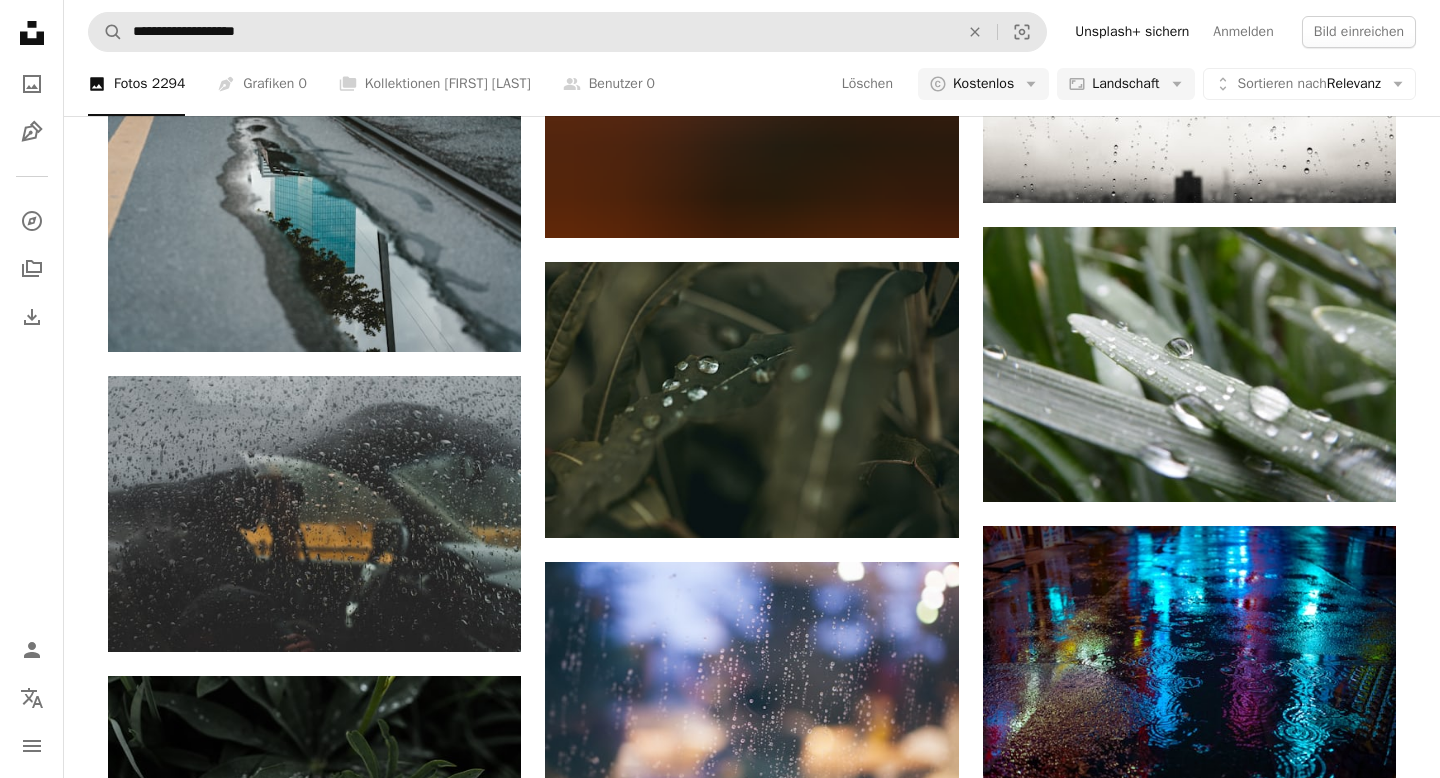 scroll, scrollTop: 16180, scrollLeft: 0, axis: vertical 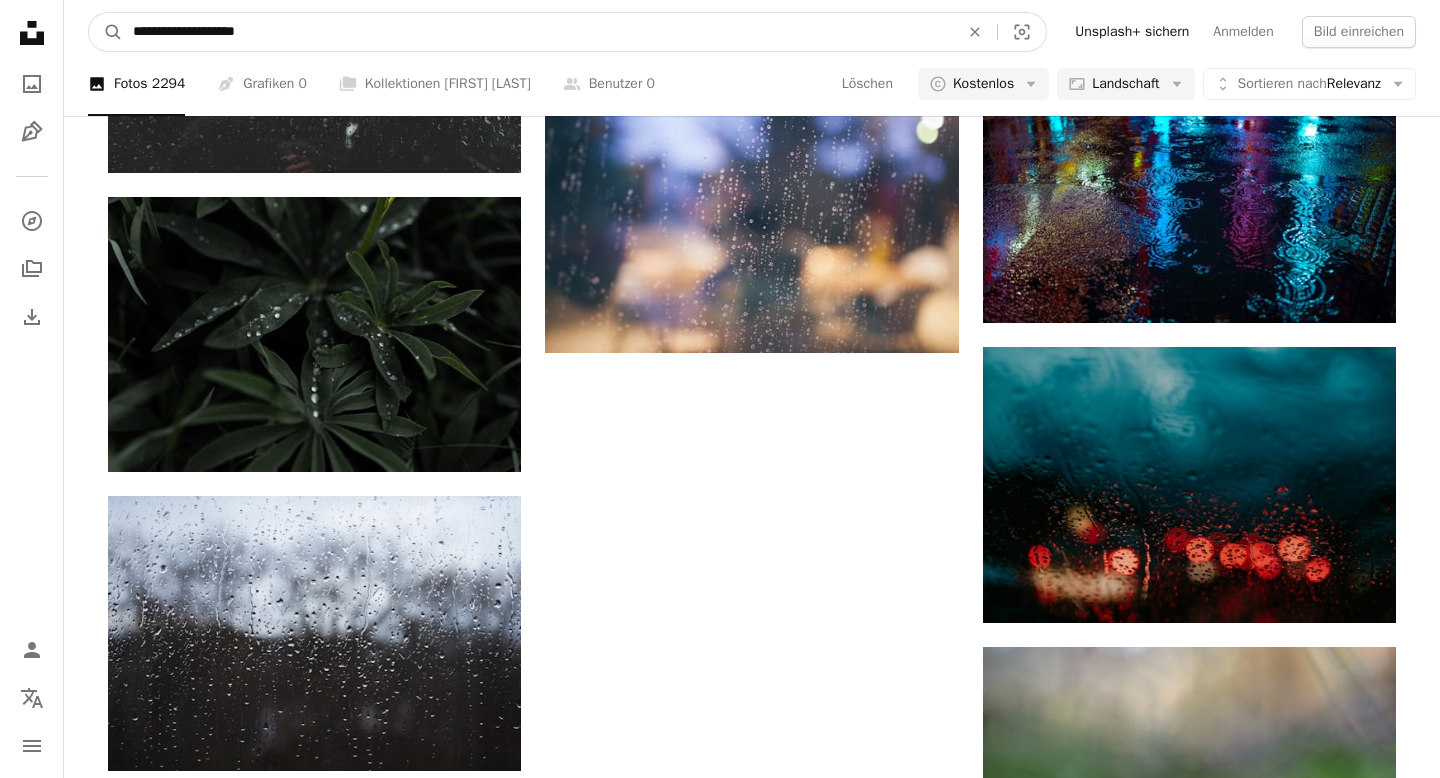 click on "**********" at bounding box center [538, 32] 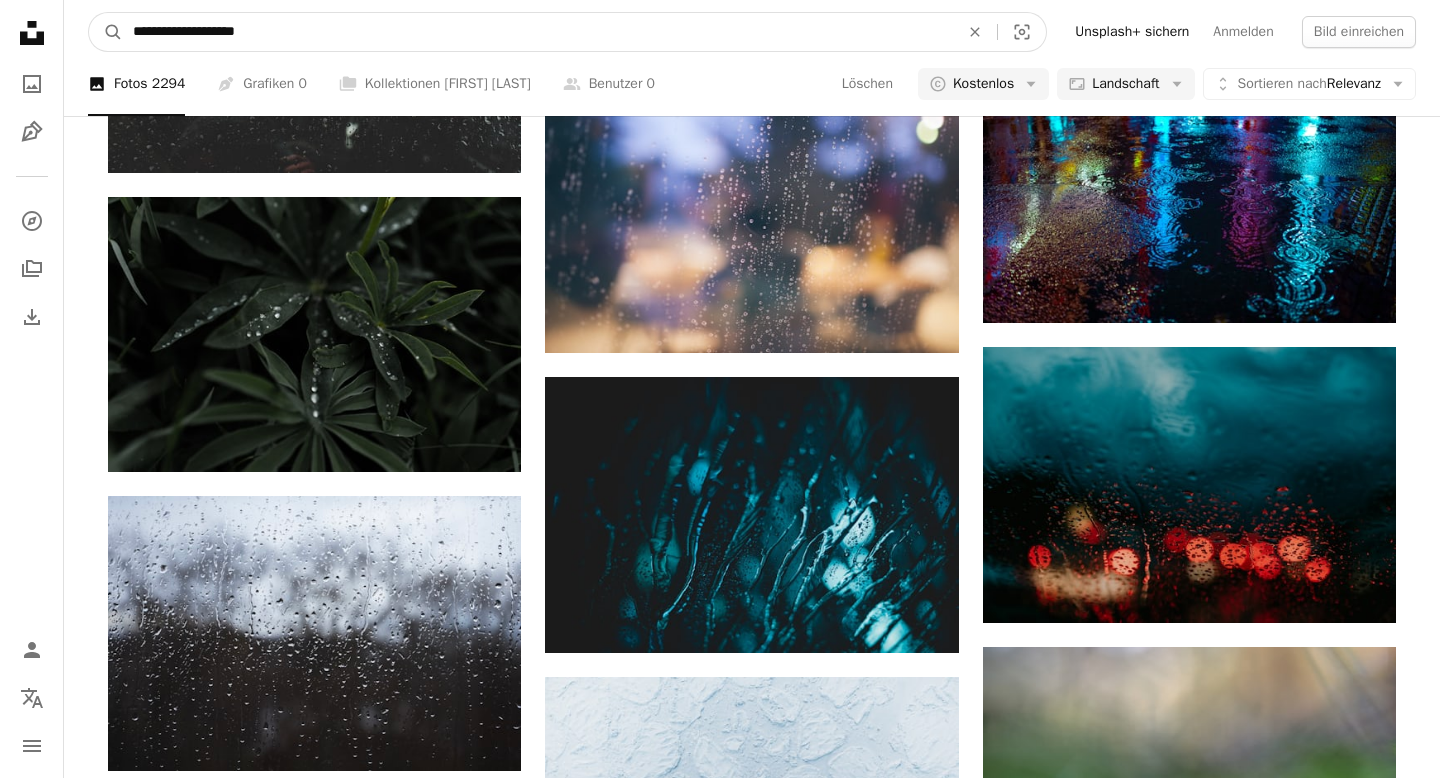click on "**********" at bounding box center [538, 32] 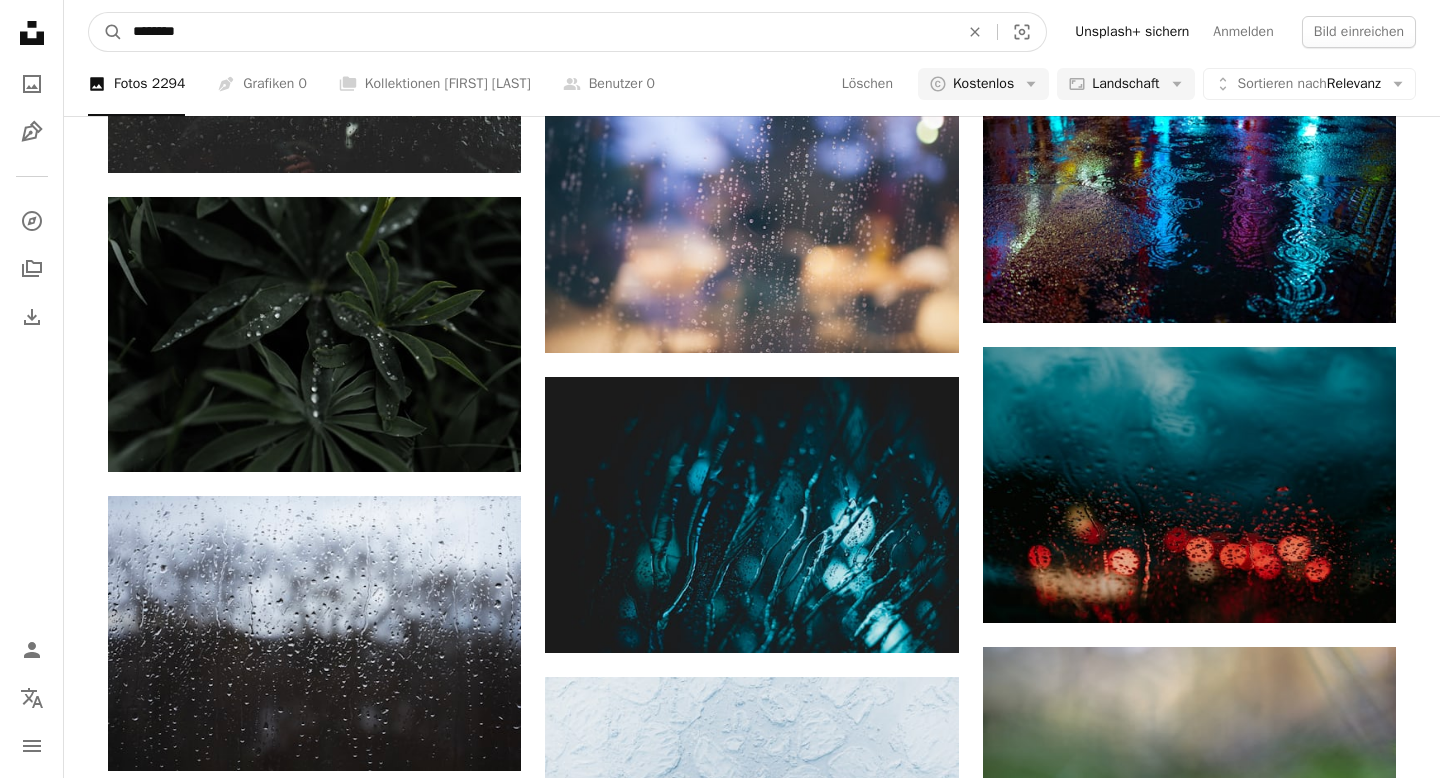 type on "*********" 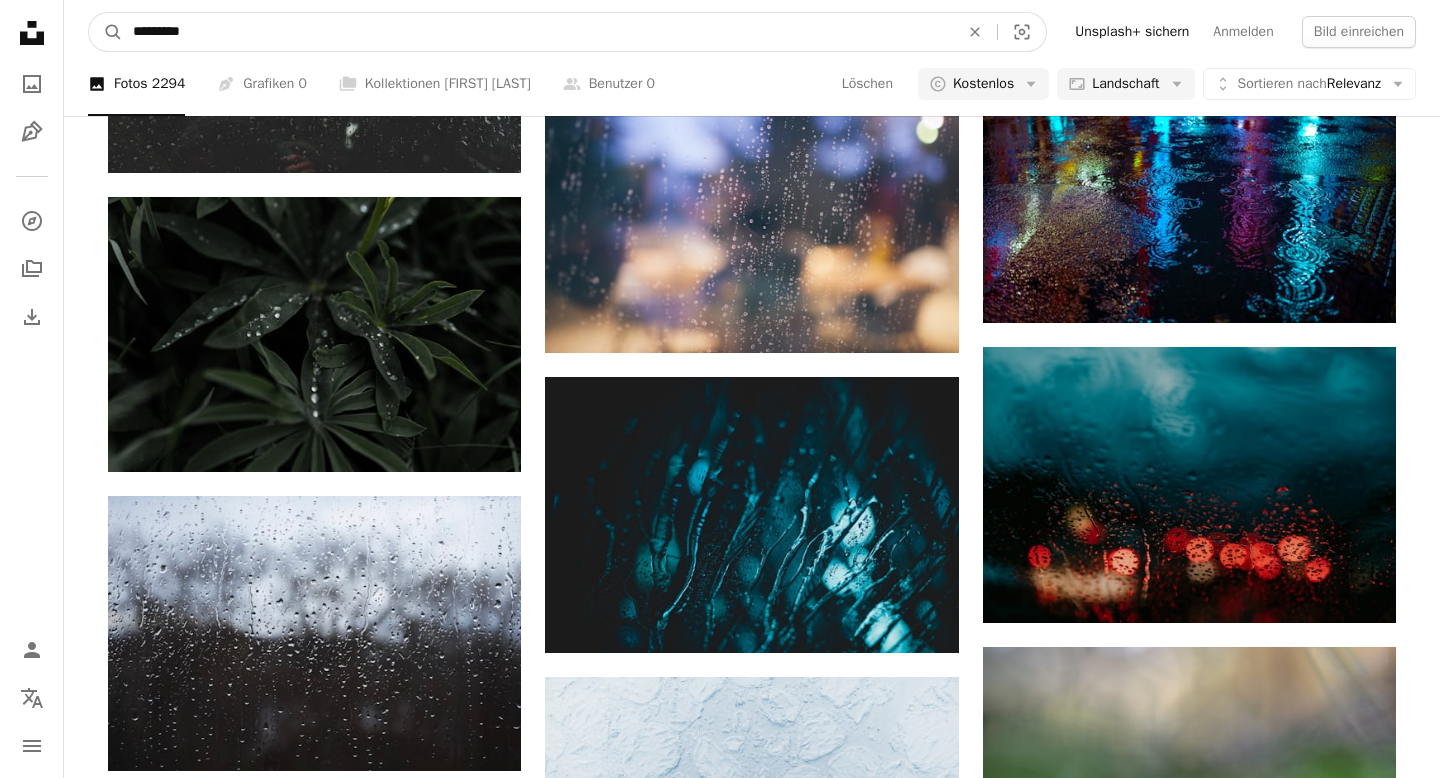 click on "A magnifying glass" at bounding box center [106, 32] 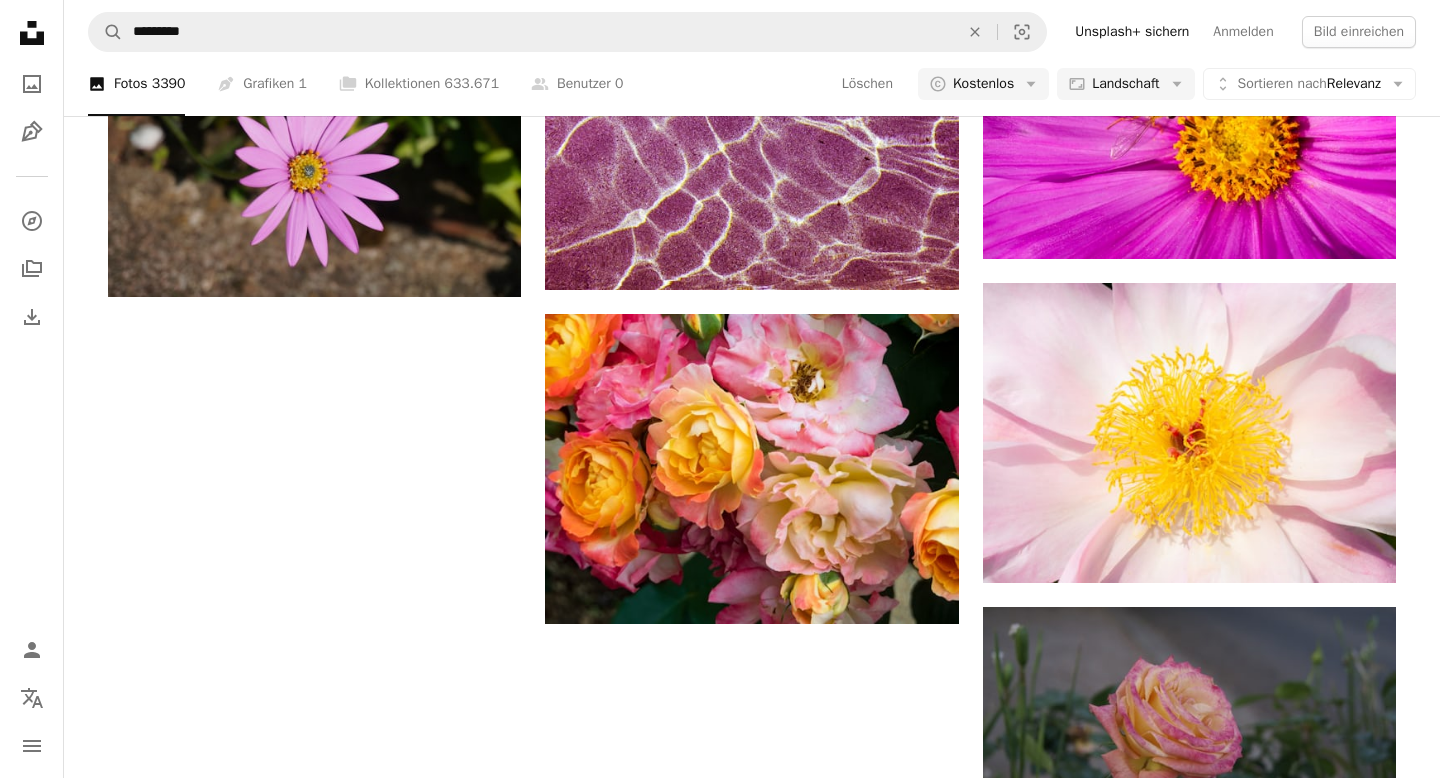 scroll, scrollTop: 1987, scrollLeft: 0, axis: vertical 